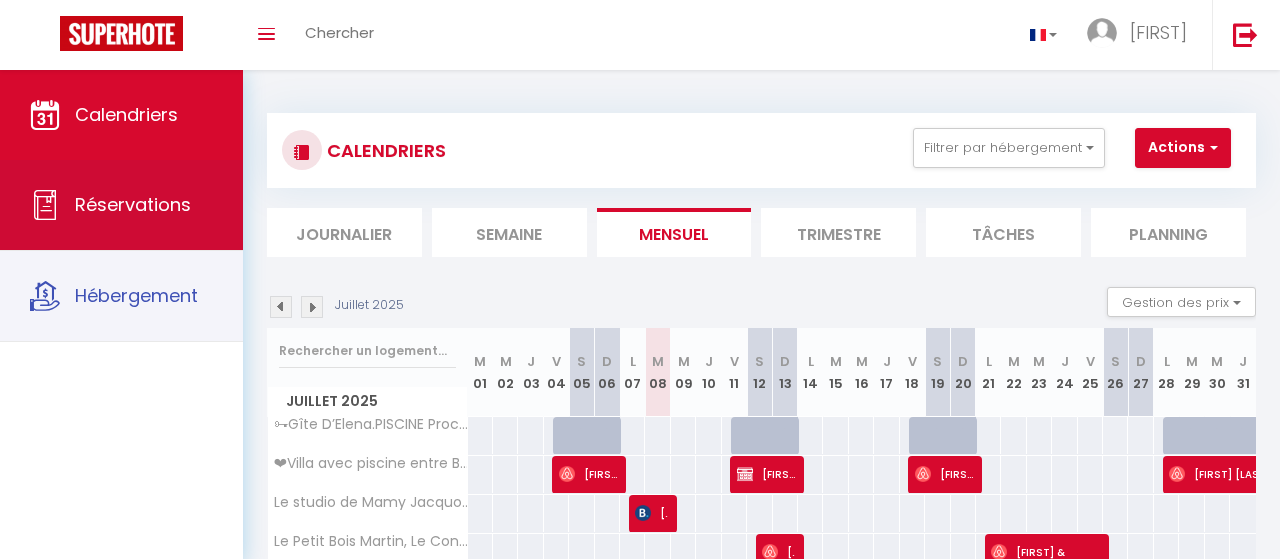 scroll, scrollTop: 0, scrollLeft: 0, axis: both 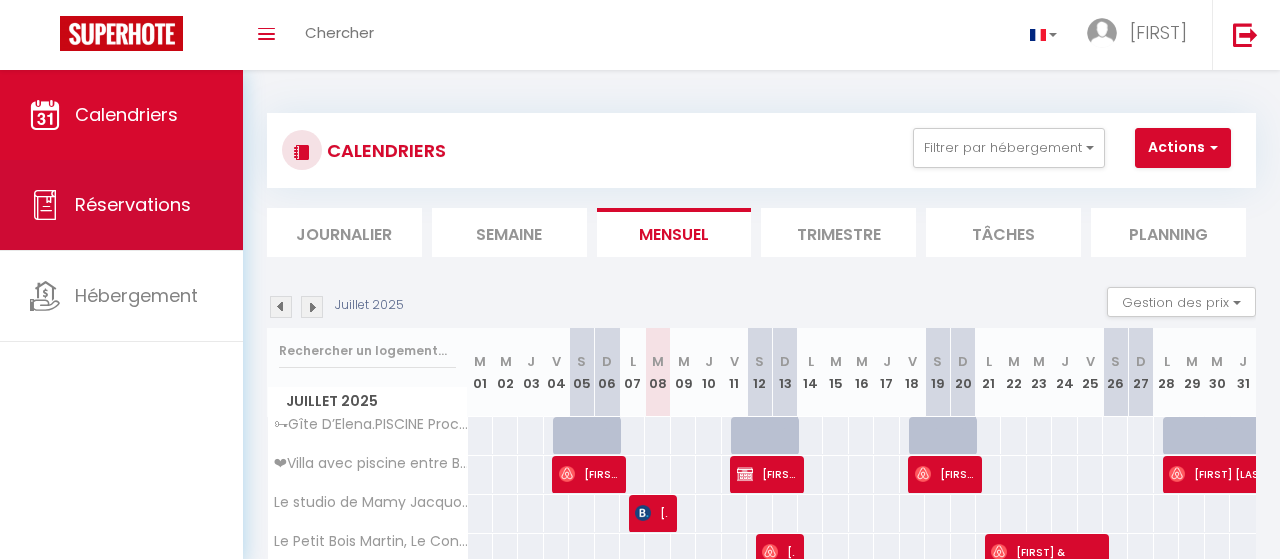 click on "Réservations" at bounding box center (133, 204) 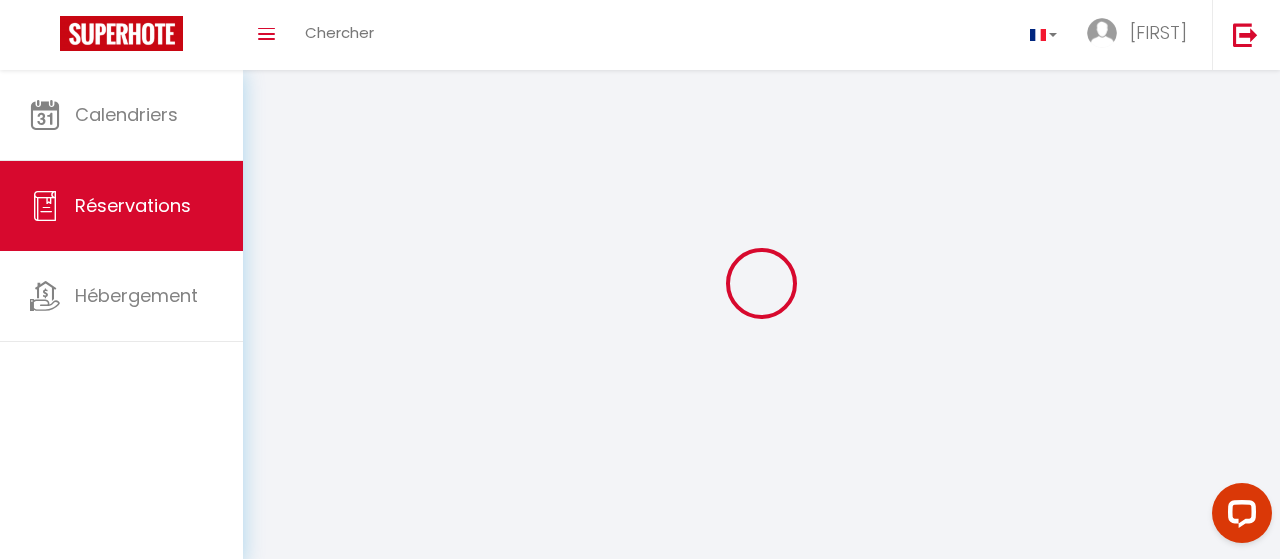 scroll, scrollTop: 0, scrollLeft: 0, axis: both 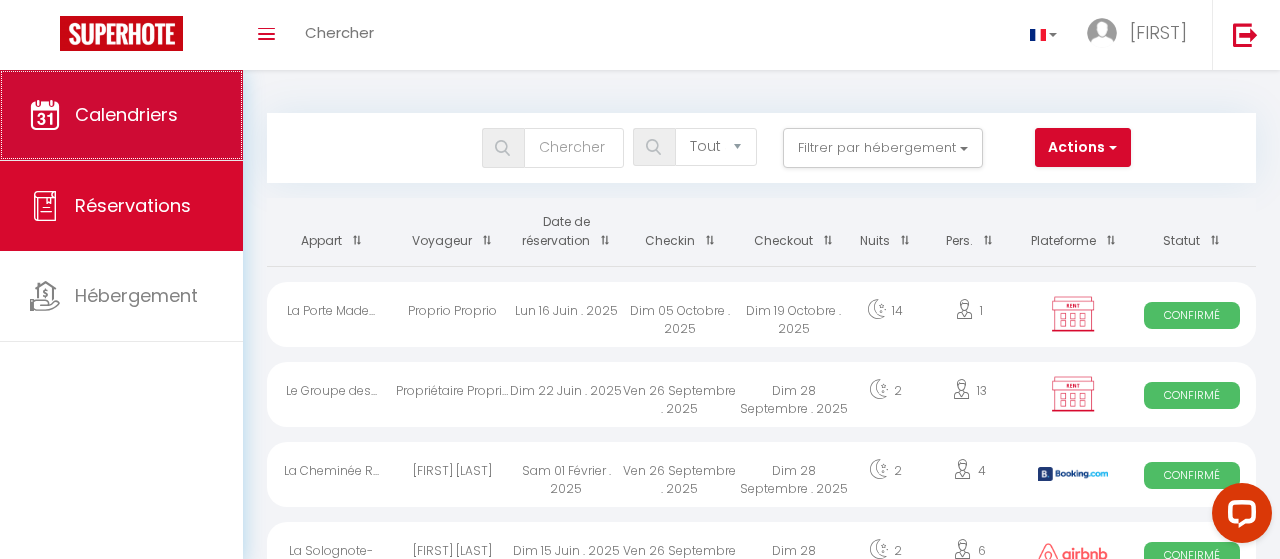 click on "Calendriers" at bounding box center (121, 115) 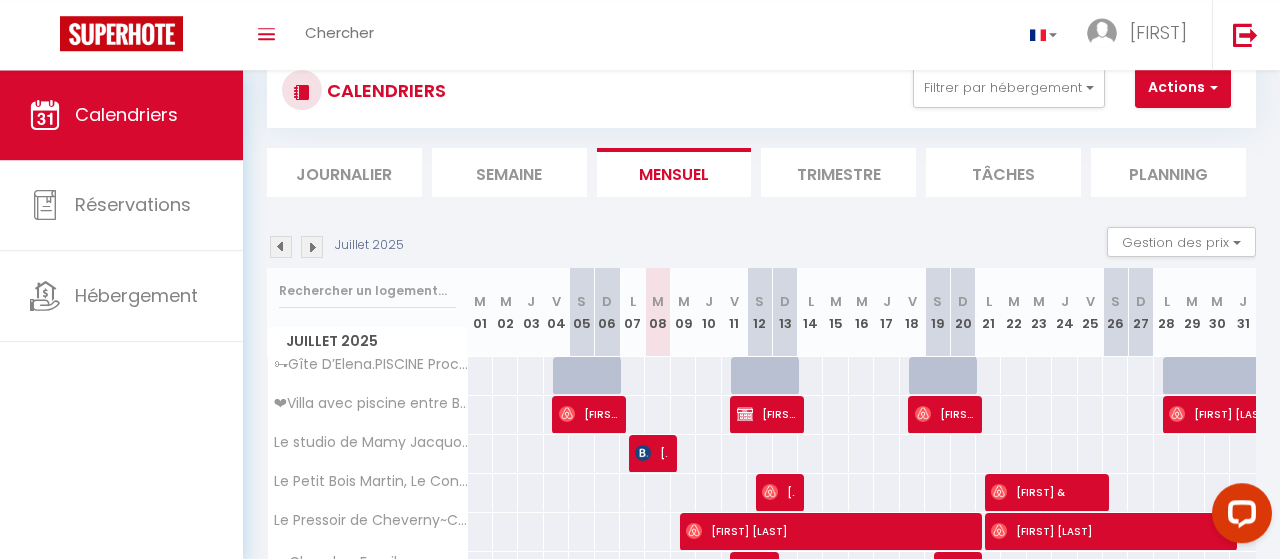 scroll, scrollTop: 0, scrollLeft: 0, axis: both 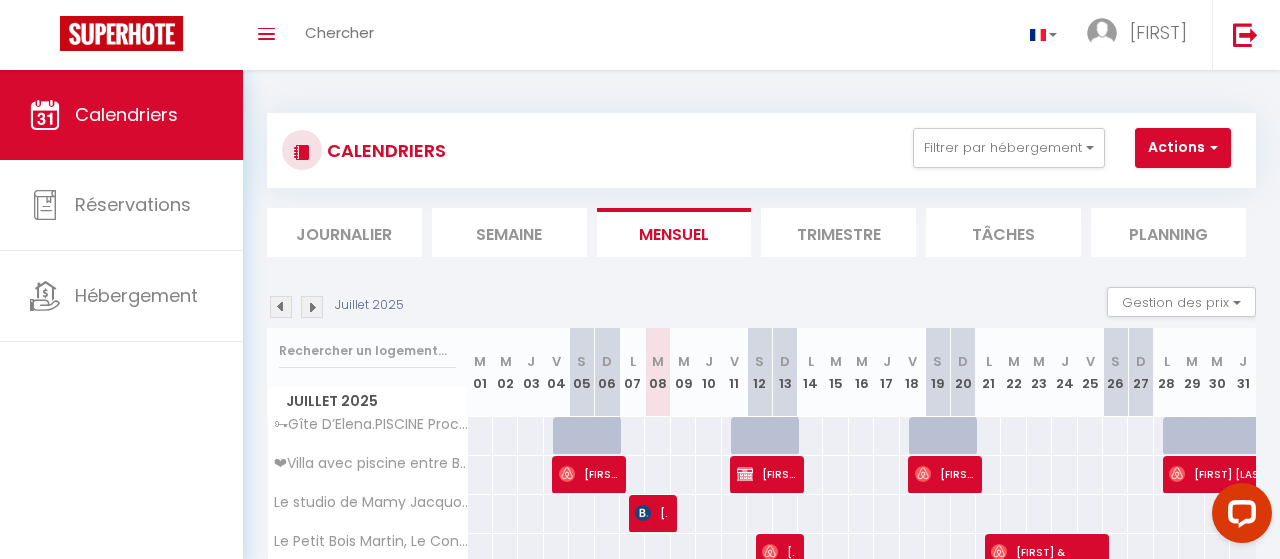 click on "Tâches" at bounding box center [1003, 232] 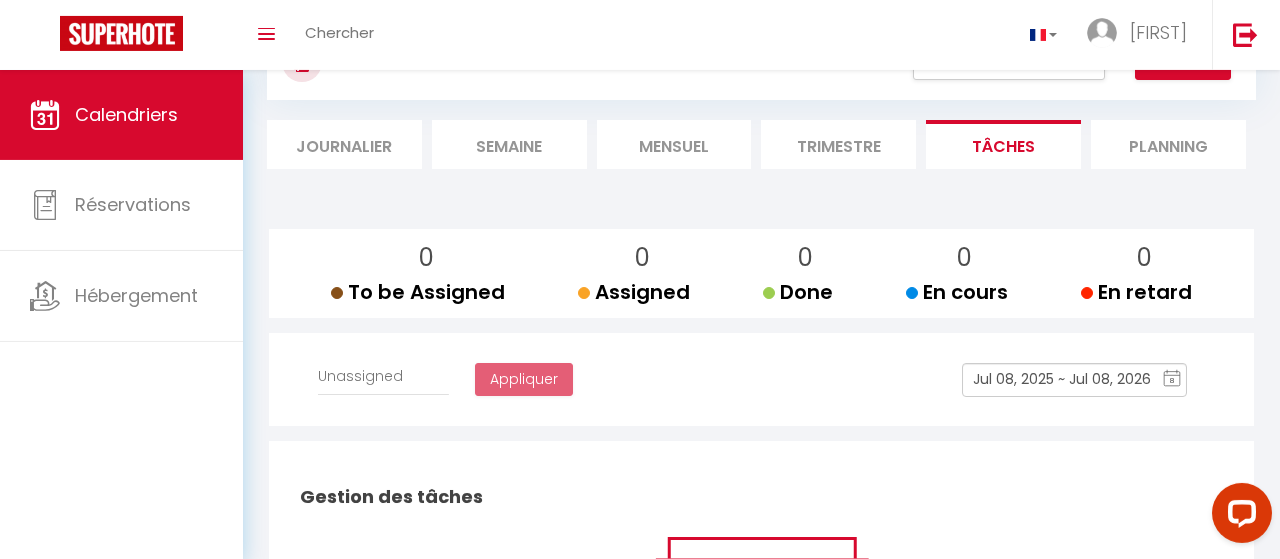 scroll, scrollTop: 0, scrollLeft: 0, axis: both 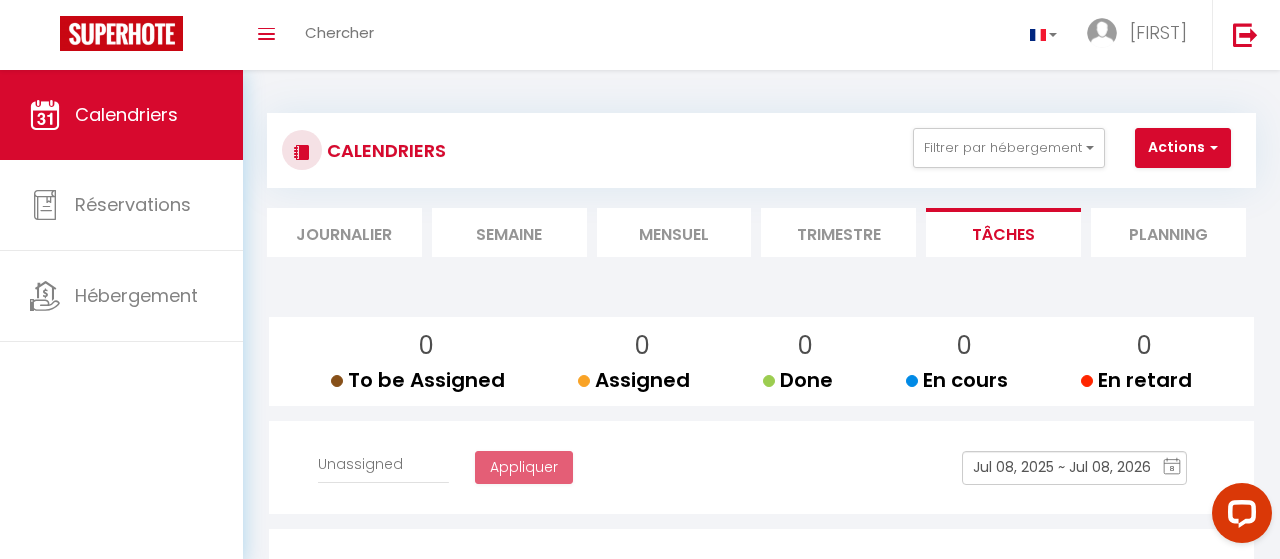 click on "Planning" at bounding box center [1168, 232] 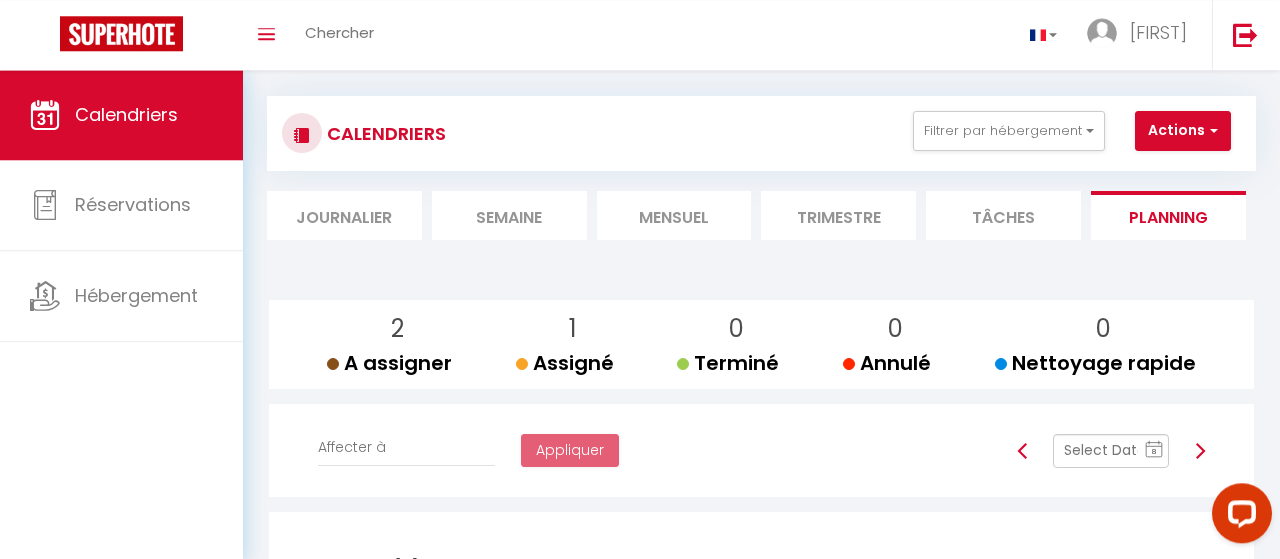 scroll, scrollTop: 0, scrollLeft: 0, axis: both 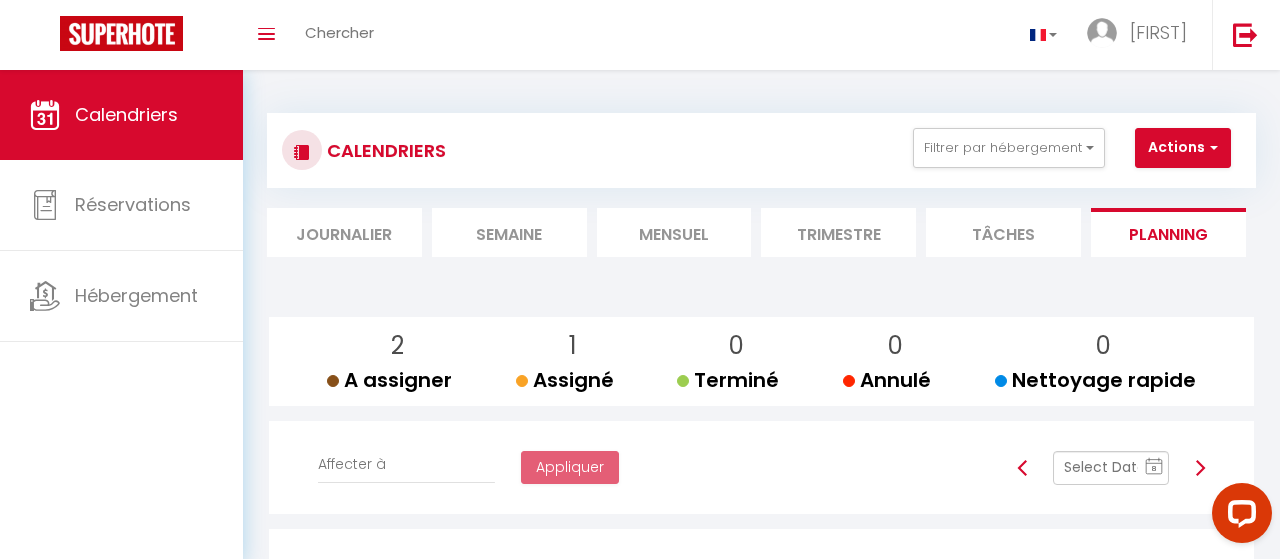 click on "Journalier" at bounding box center (344, 232) 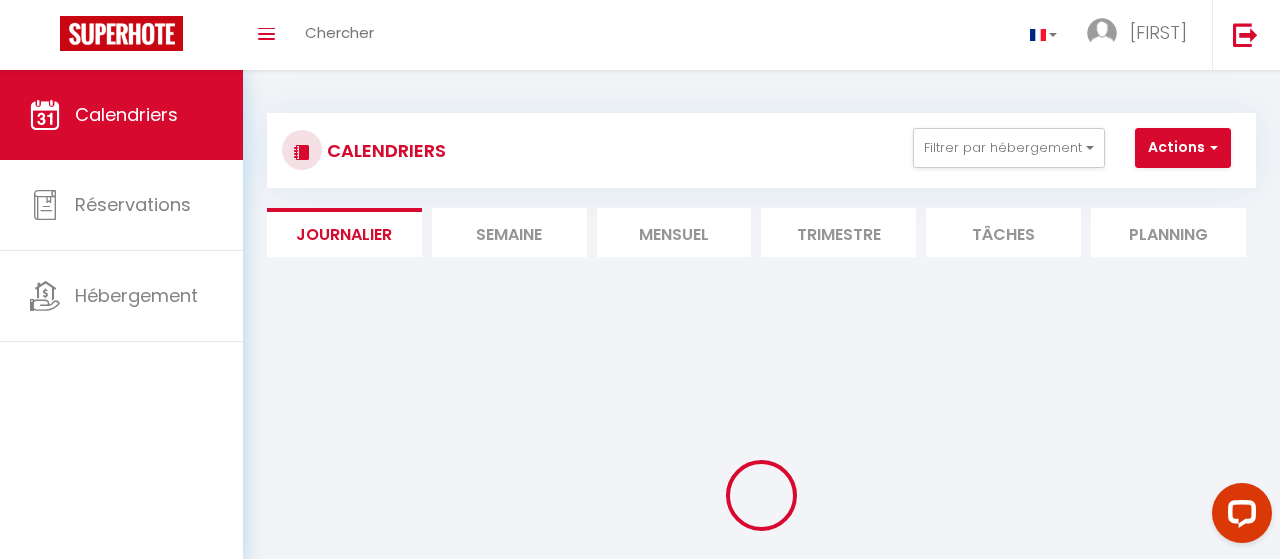 click on "Semaine" at bounding box center (509, 232) 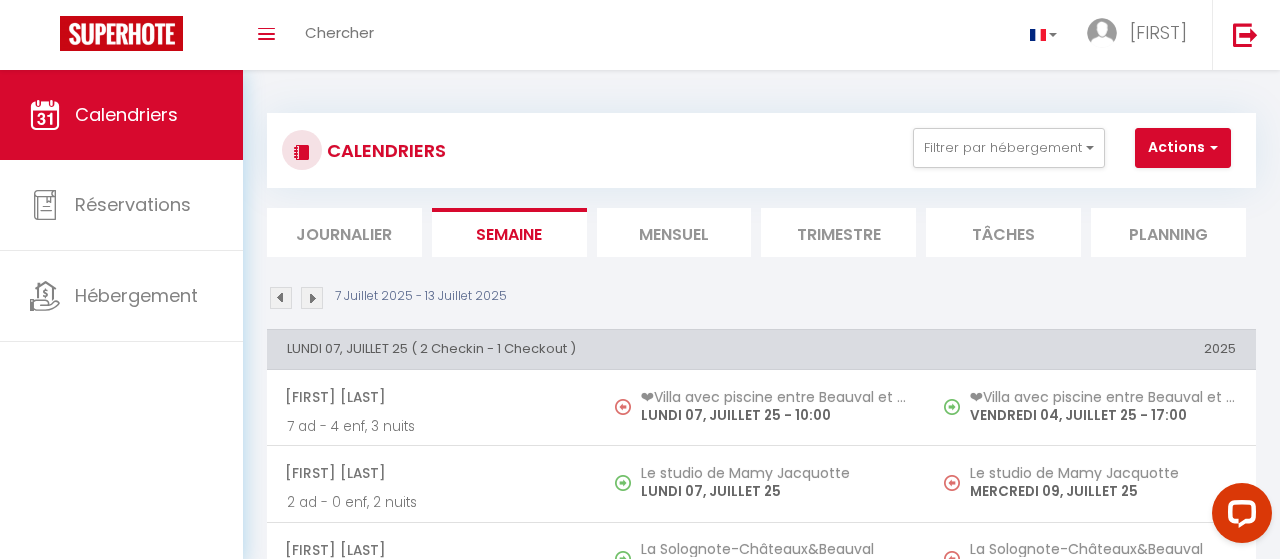 click on "Mensuel" at bounding box center (674, 232) 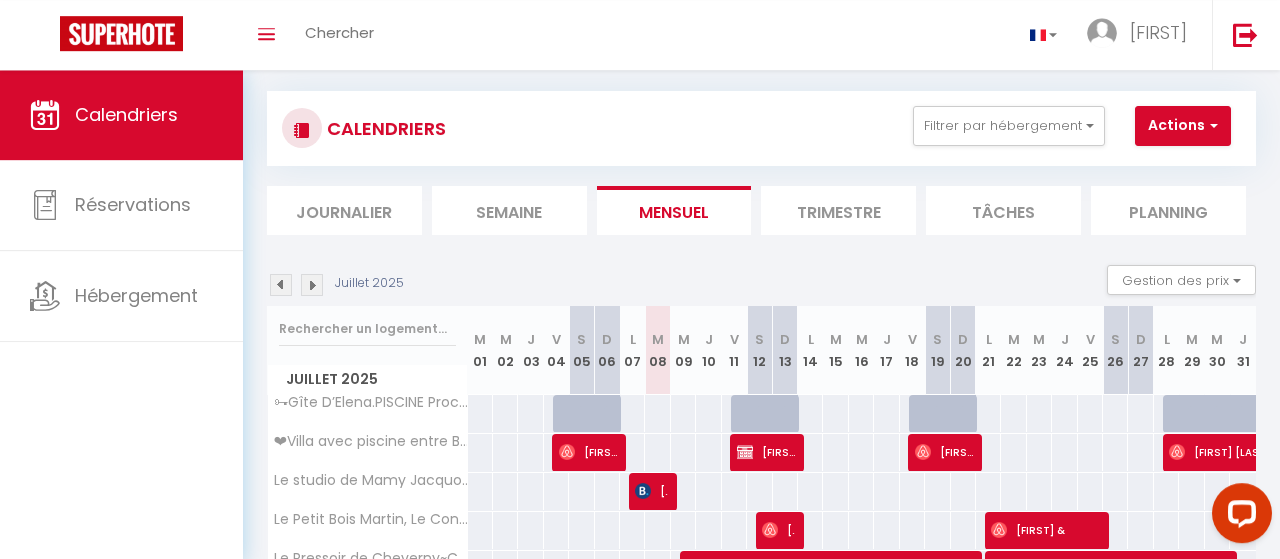 scroll, scrollTop: 0, scrollLeft: 0, axis: both 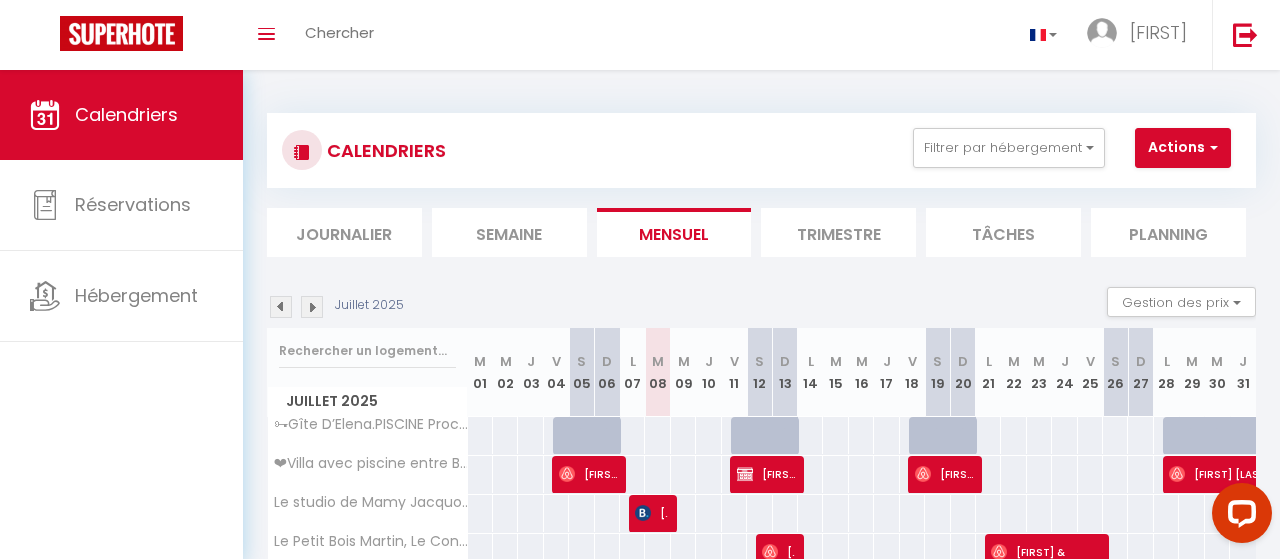 click at bounding box center [312, 307] 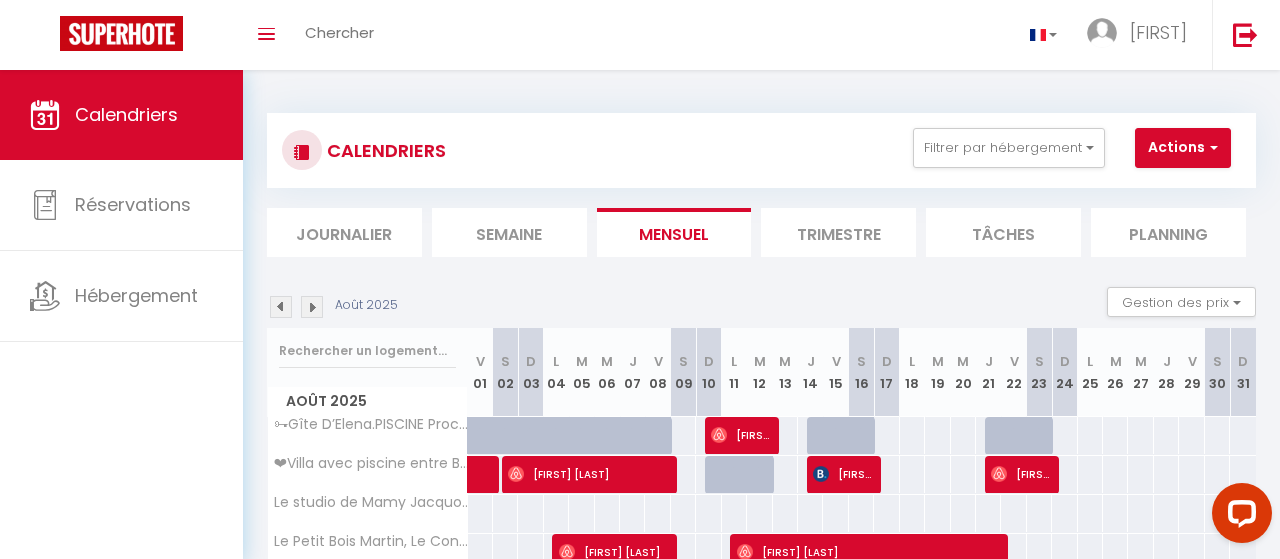 click at bounding box center (312, 307) 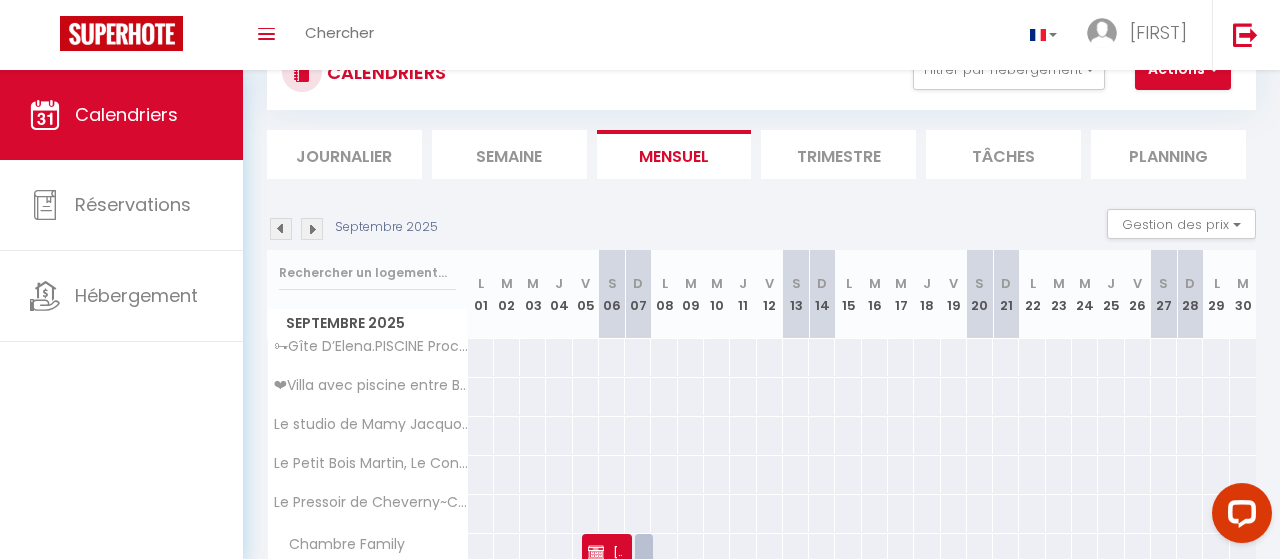 scroll, scrollTop: 312, scrollLeft: 0, axis: vertical 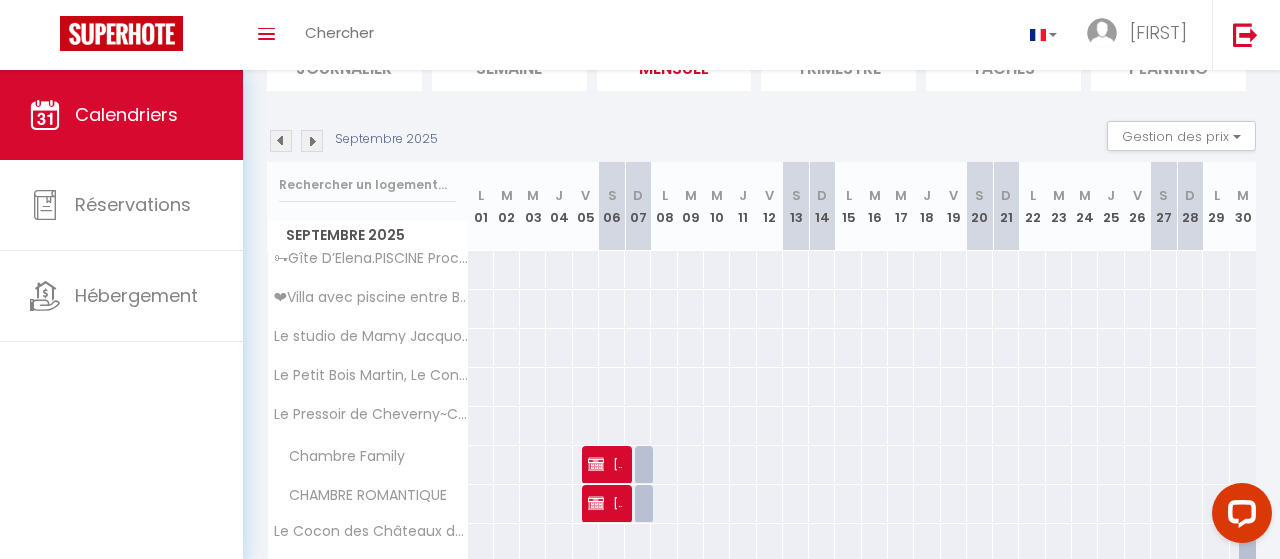 click at bounding box center [312, 141] 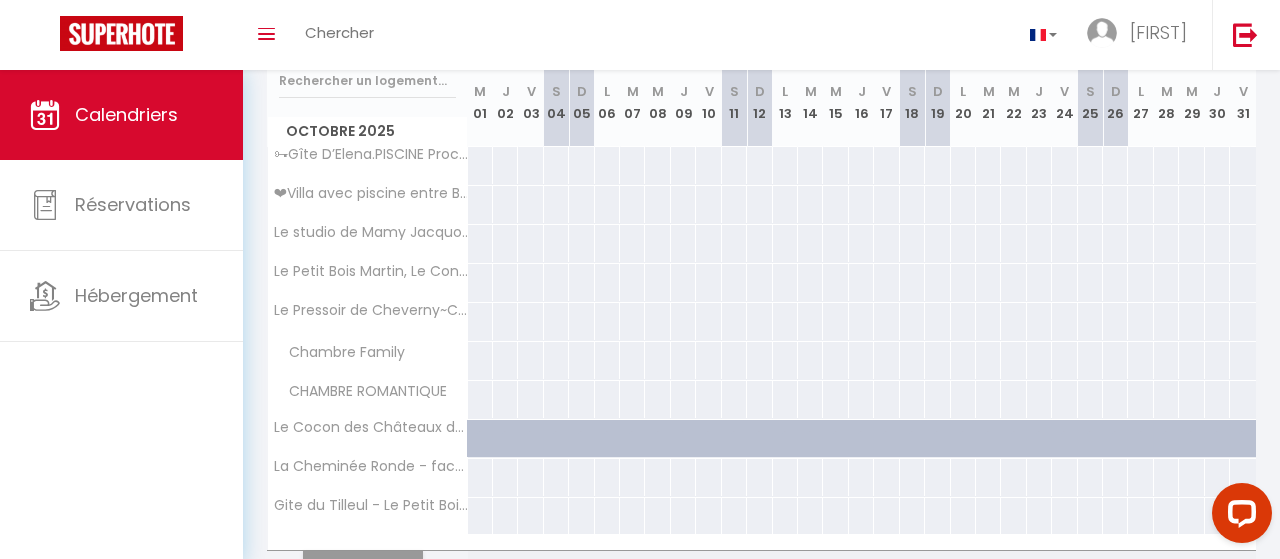 scroll, scrollTop: 166, scrollLeft: 0, axis: vertical 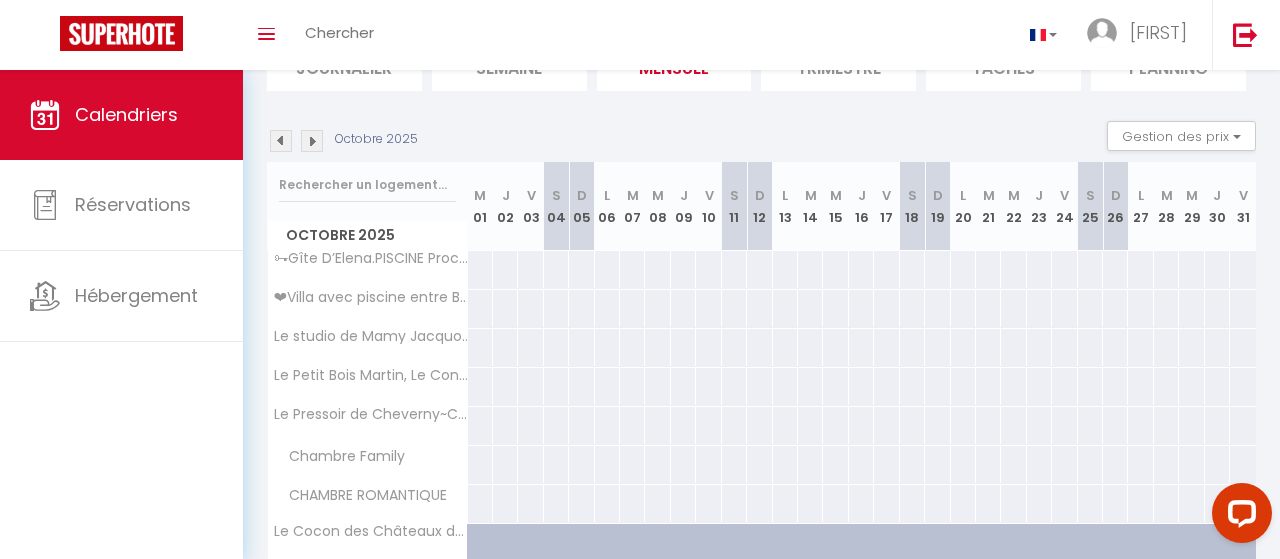 click at bounding box center (312, 141) 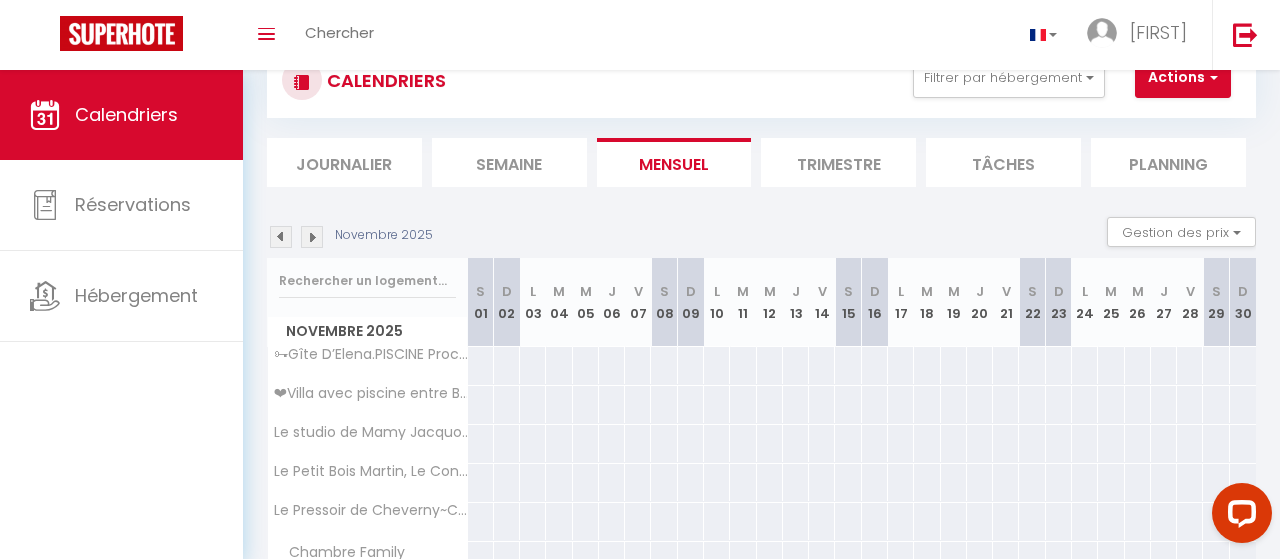 click at bounding box center [312, 237] 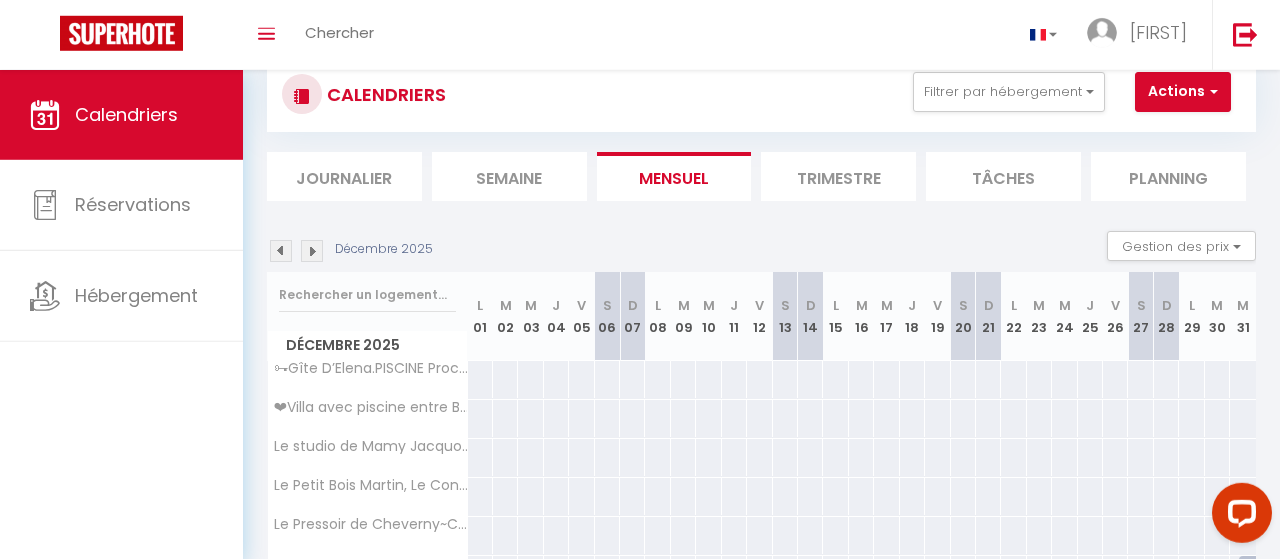 scroll, scrollTop: 0, scrollLeft: 0, axis: both 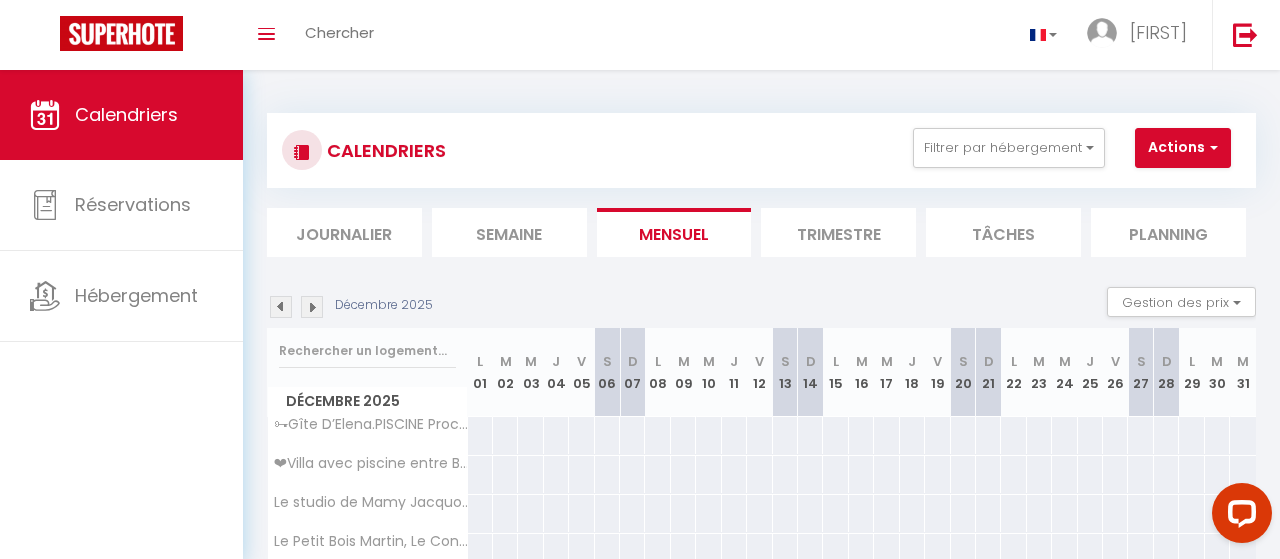click at bounding box center [312, 307] 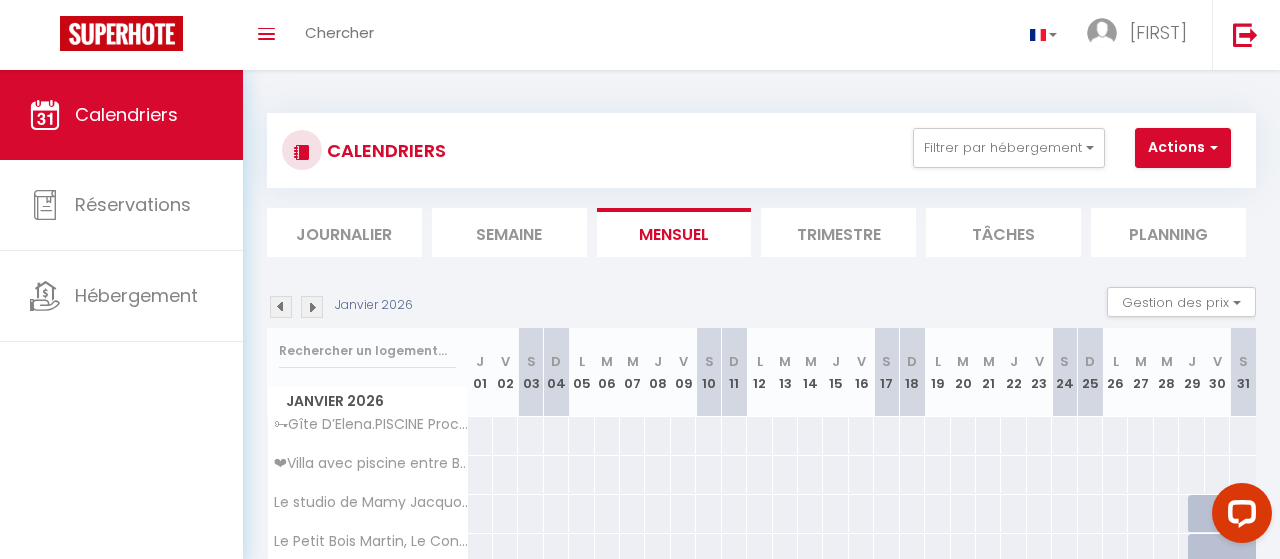 click at bounding box center (312, 307) 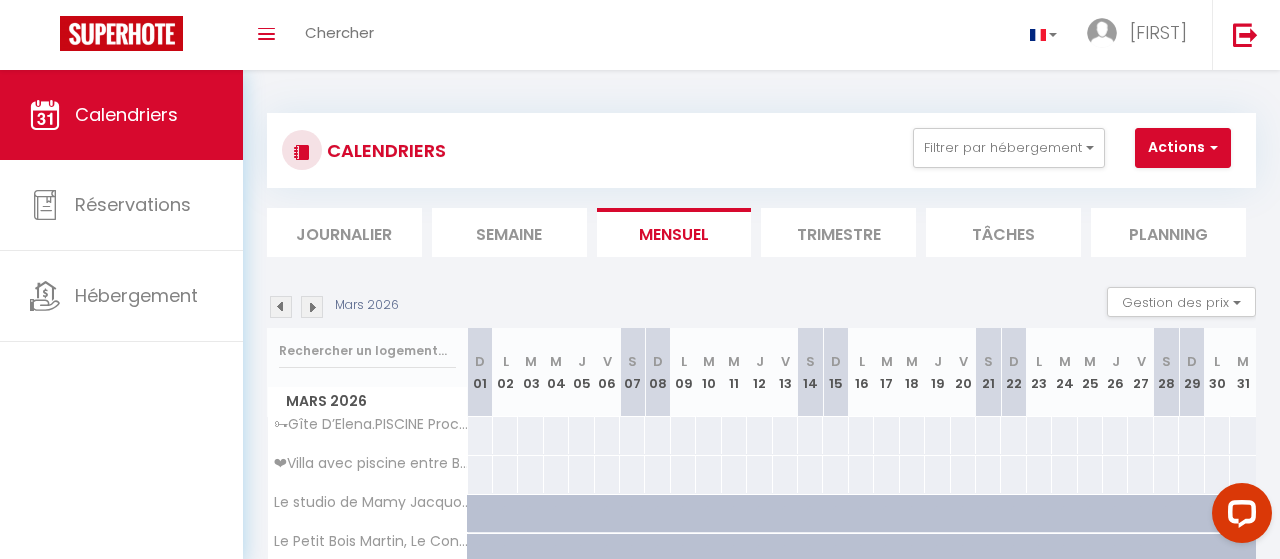 click at bounding box center [312, 307] 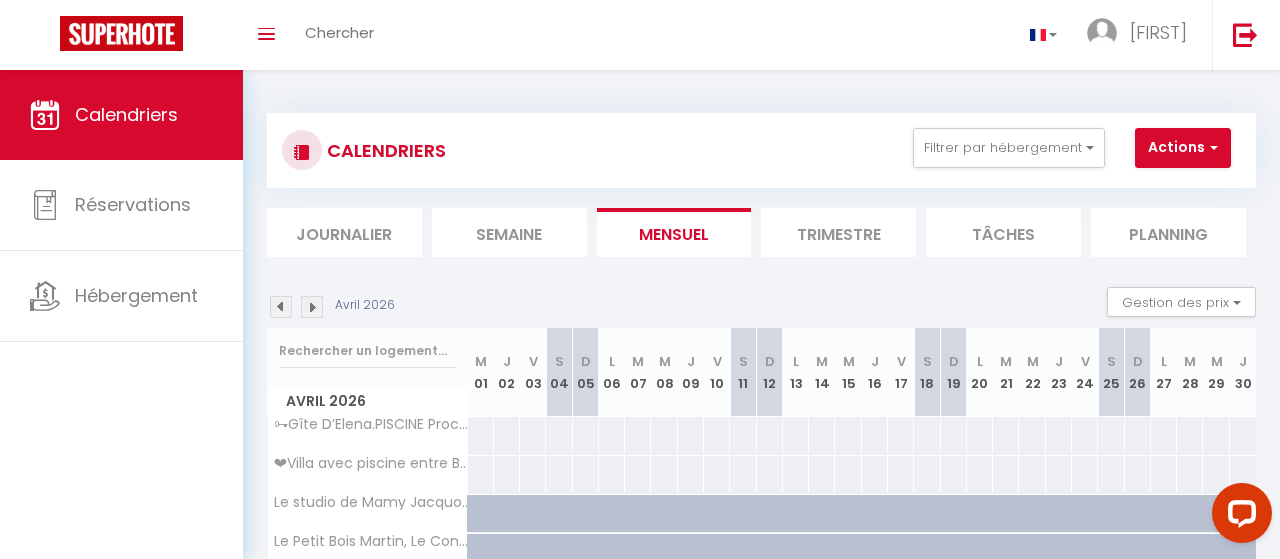 click at bounding box center (312, 307) 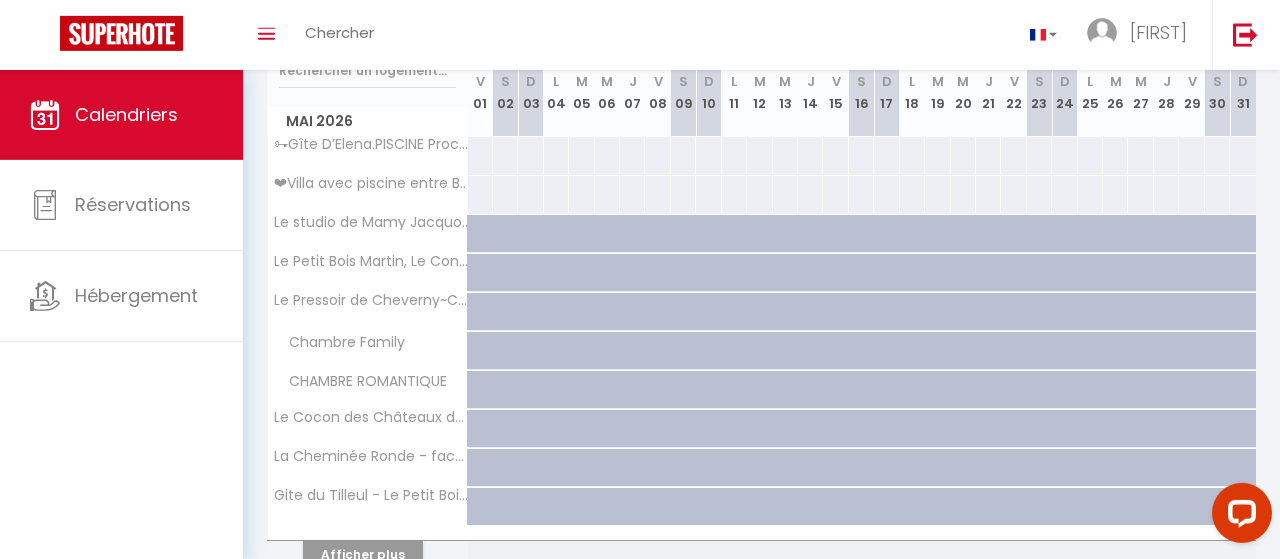 scroll, scrollTop: 166, scrollLeft: 0, axis: vertical 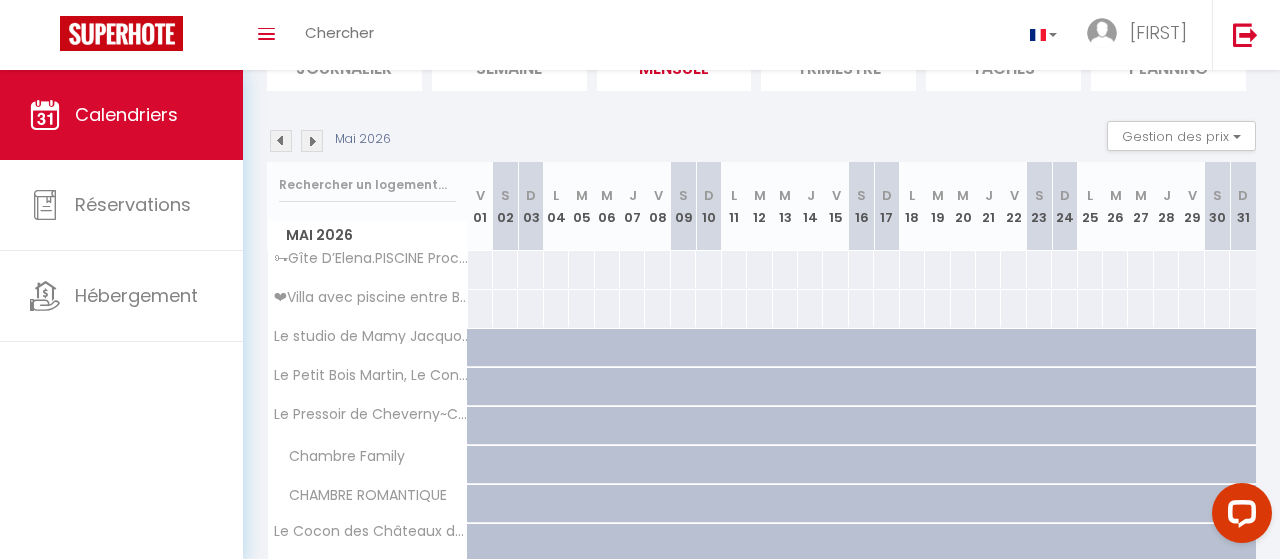 click at bounding box center (312, 141) 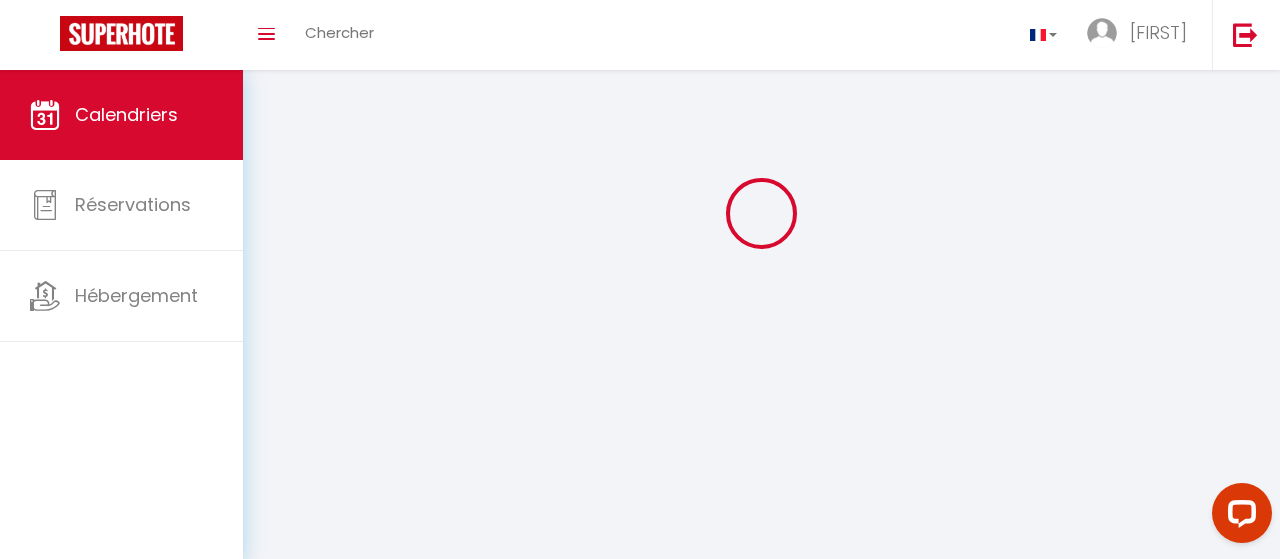 scroll, scrollTop: 70, scrollLeft: 0, axis: vertical 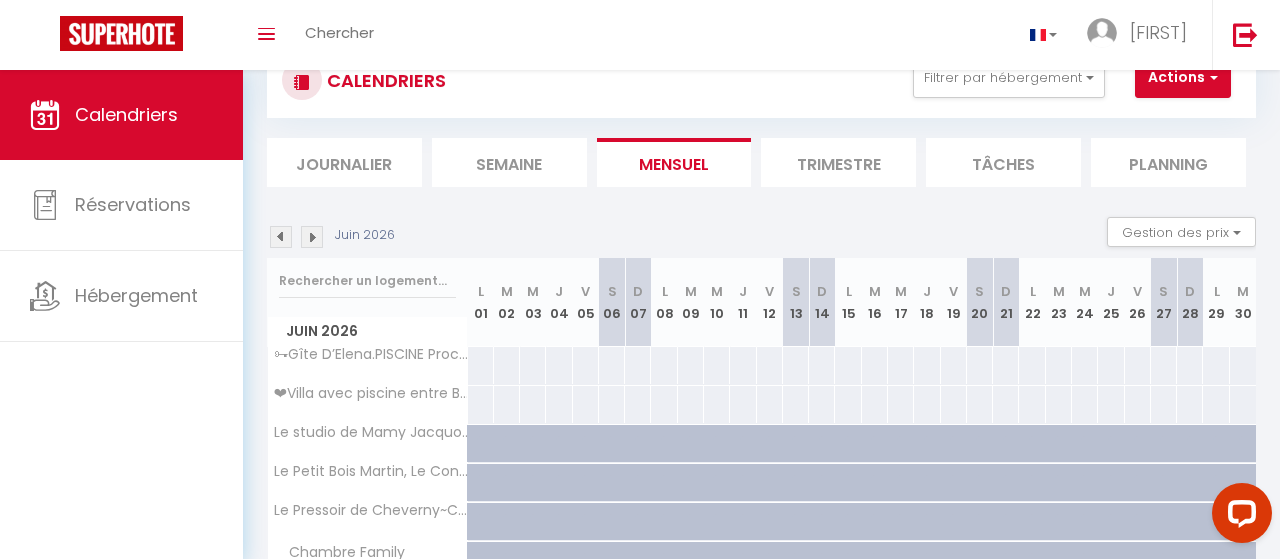click on "Journalier" at bounding box center (344, 162) 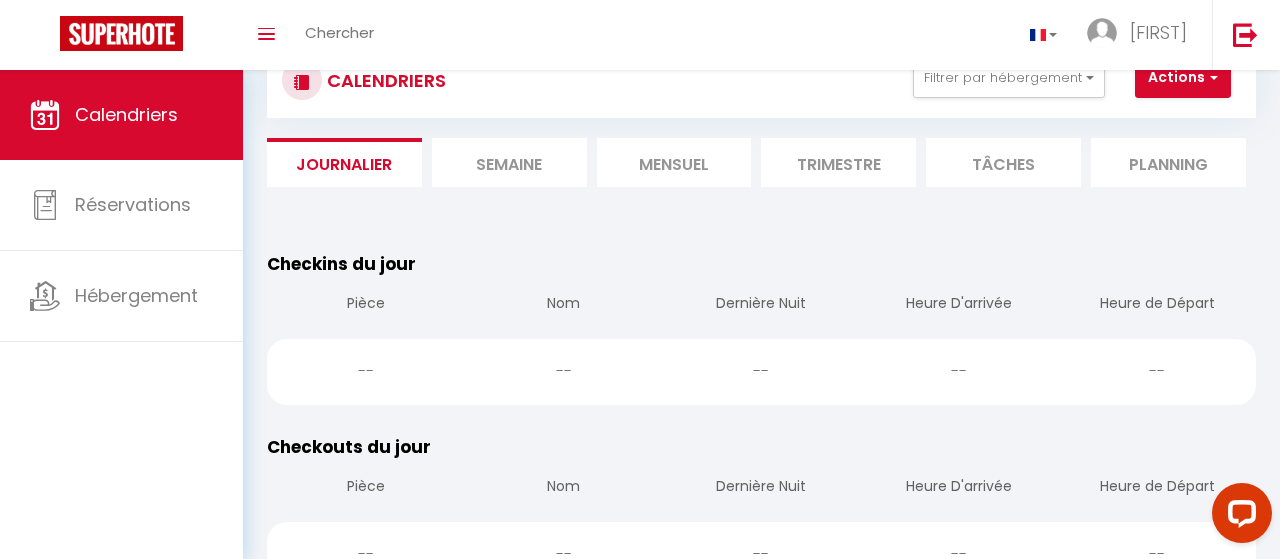 click on "Semaine" at bounding box center (509, 162) 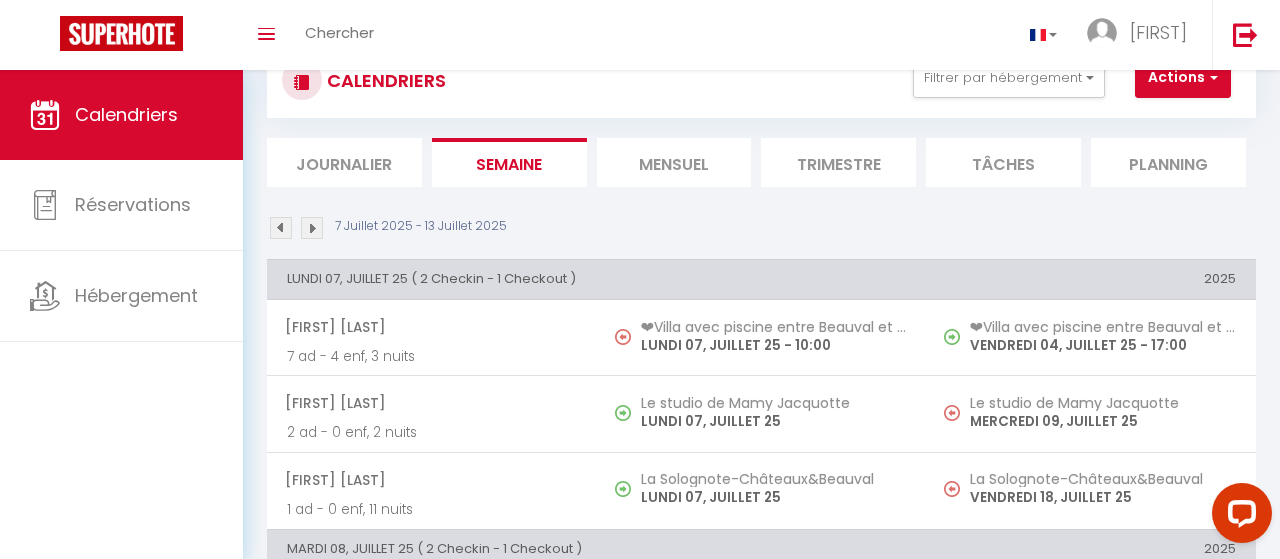 click at bounding box center [312, 228] 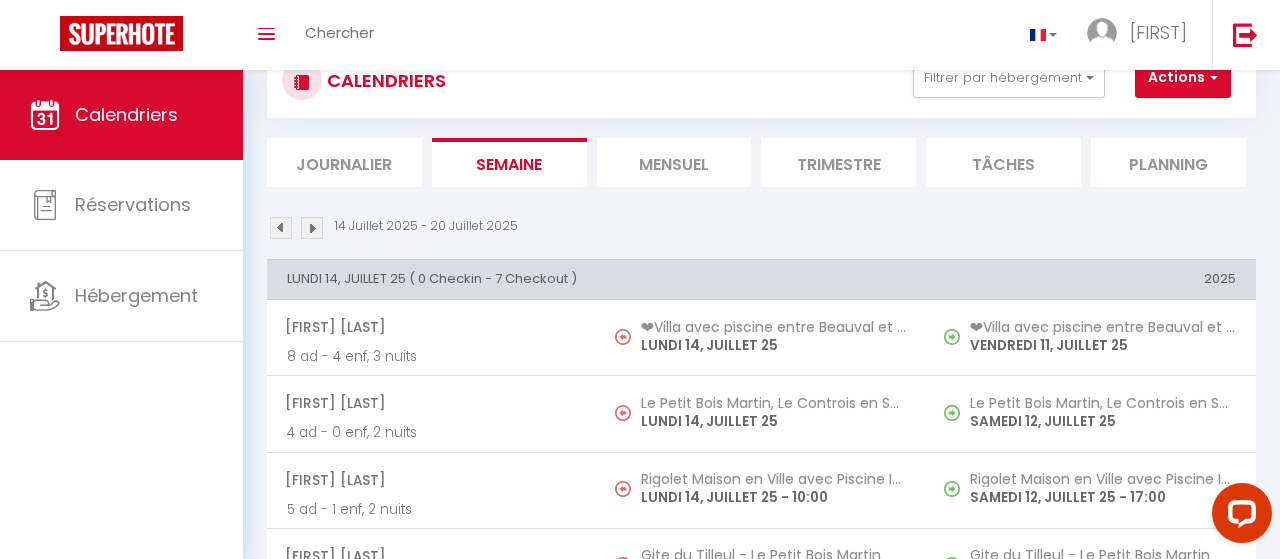 click on "Mensuel" at bounding box center (674, 162) 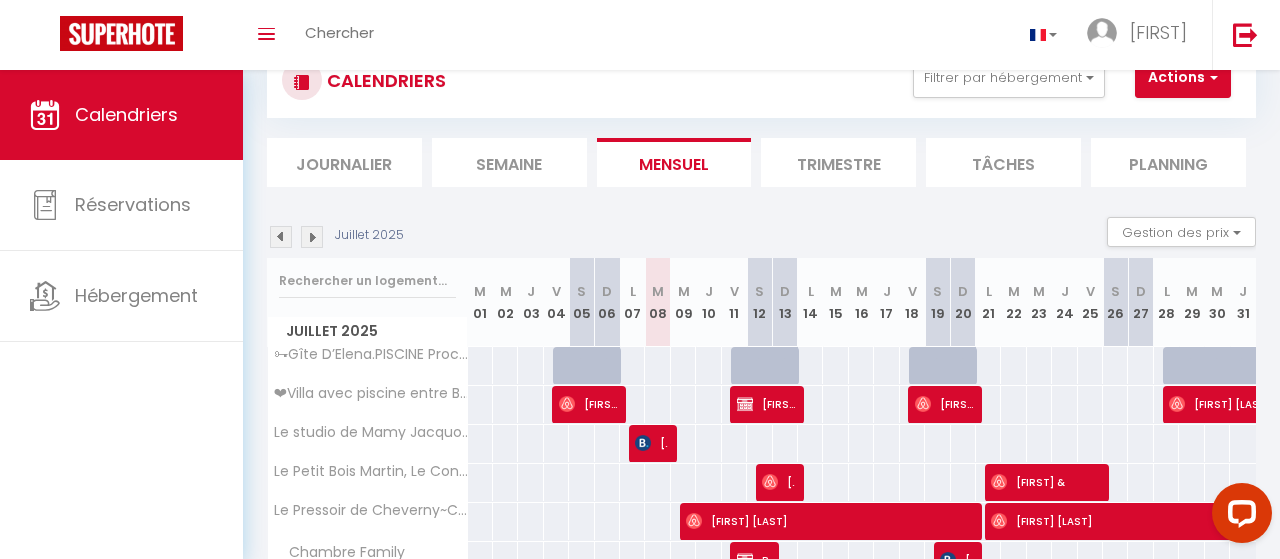 click on "Juillet 2025" at bounding box center [369, 235] 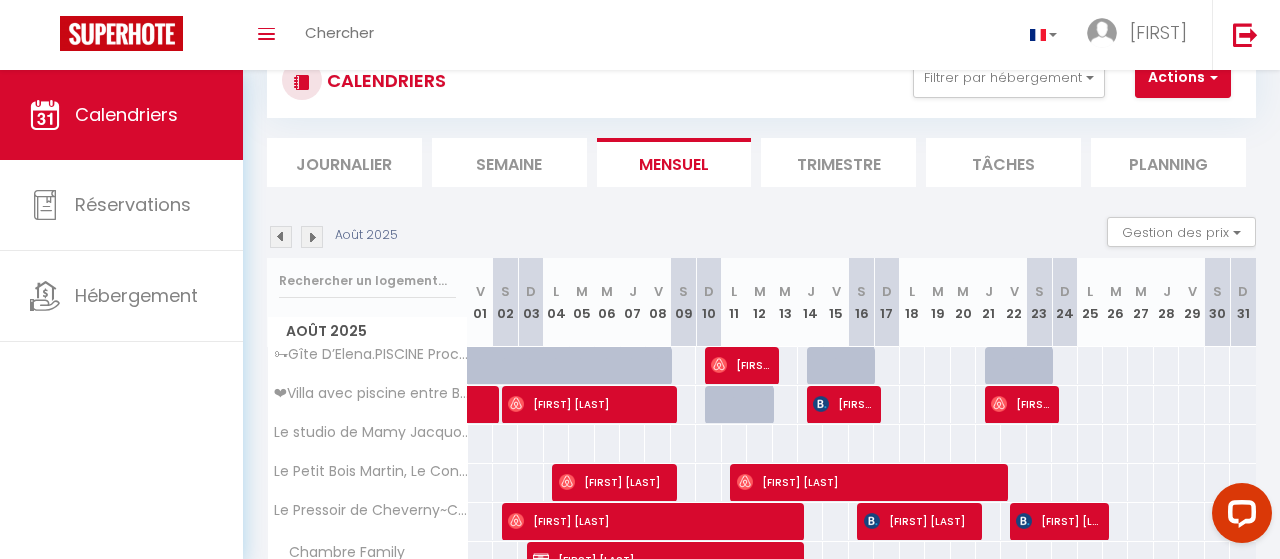click at bounding box center (312, 237) 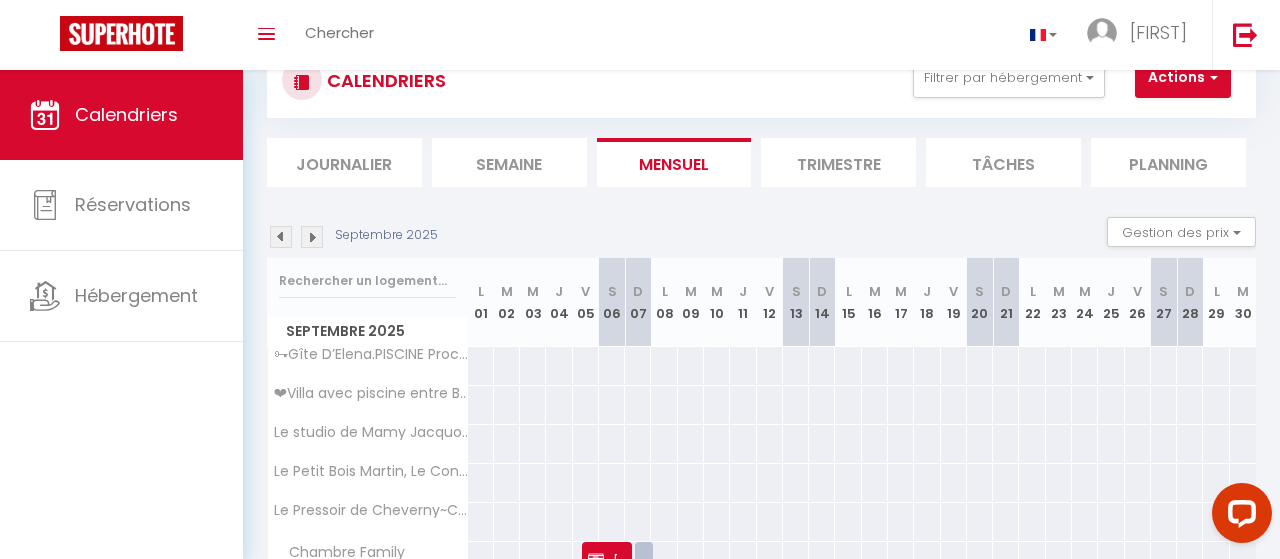 click at bounding box center (312, 237) 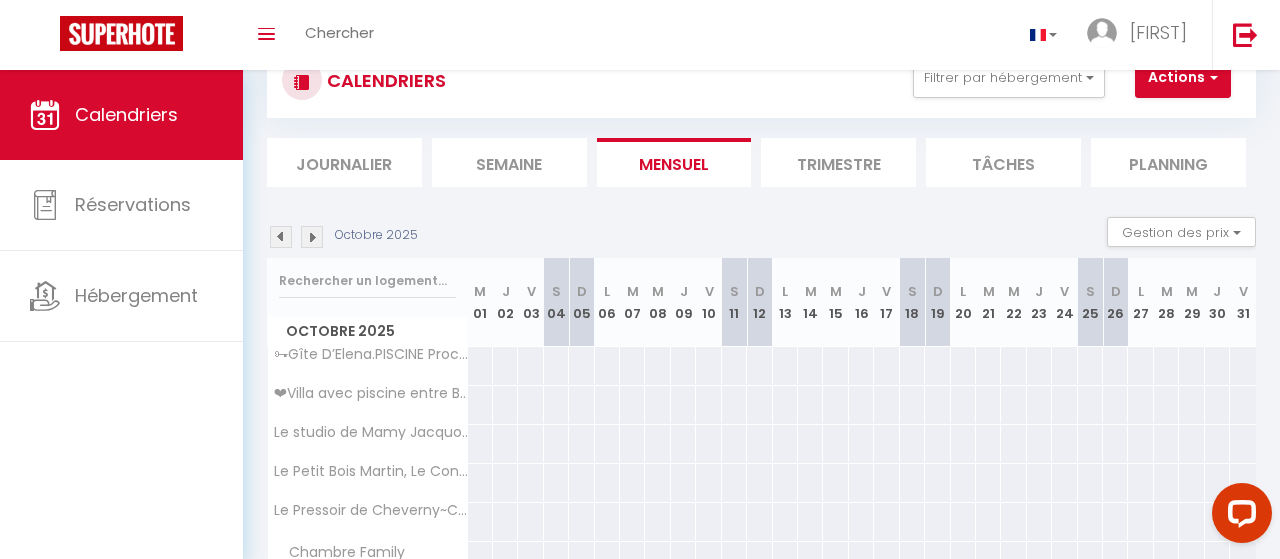 click at bounding box center [312, 237] 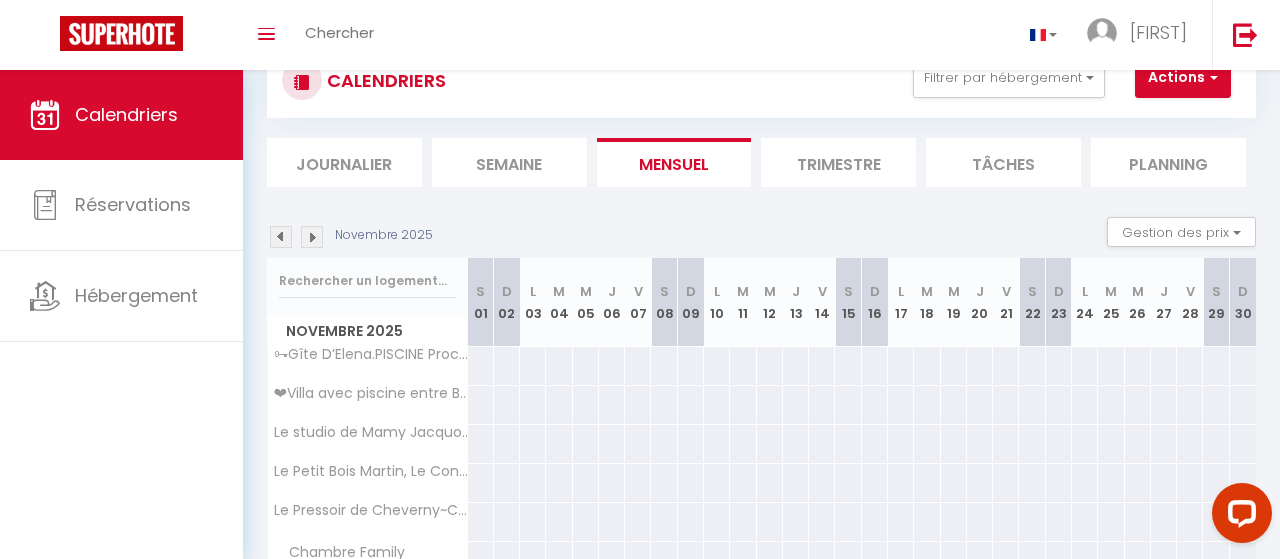 click at bounding box center (312, 237) 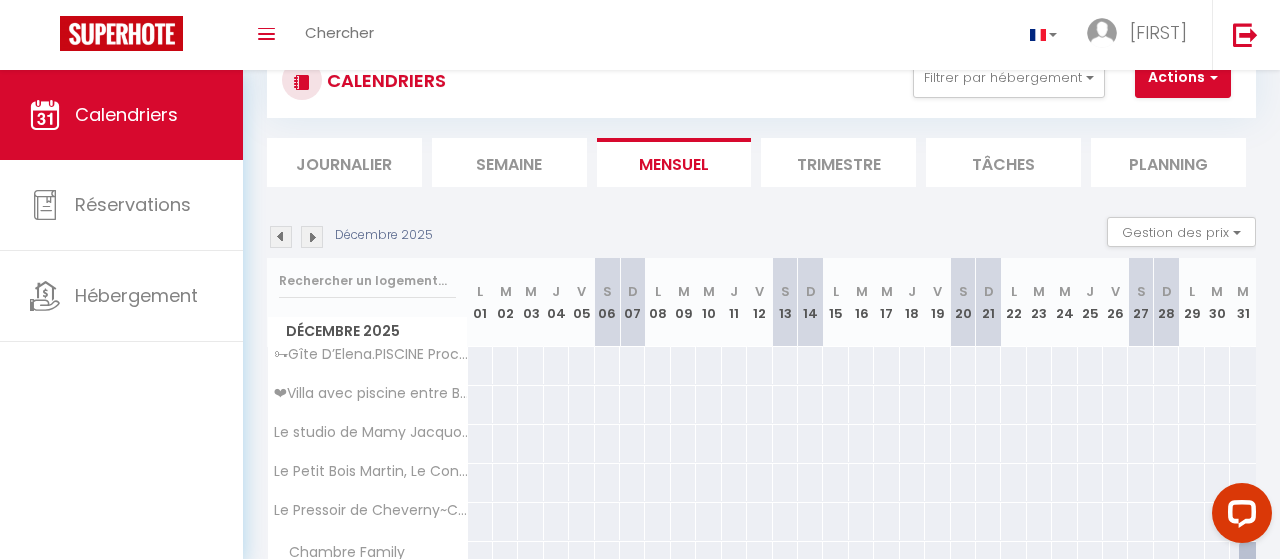 click at bounding box center (312, 237) 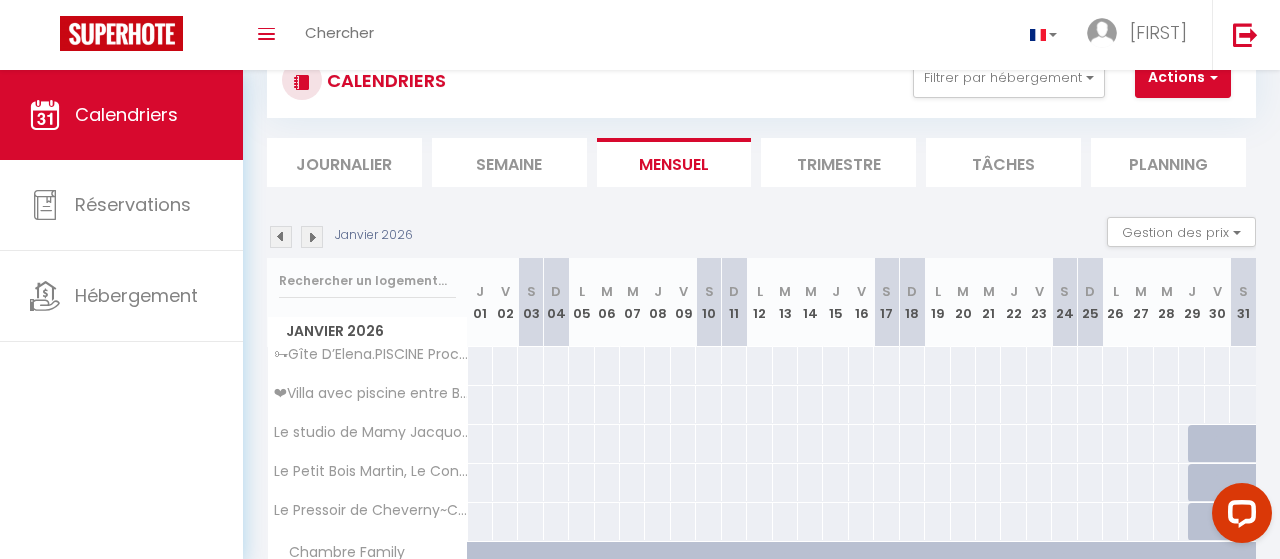 click at bounding box center [312, 237] 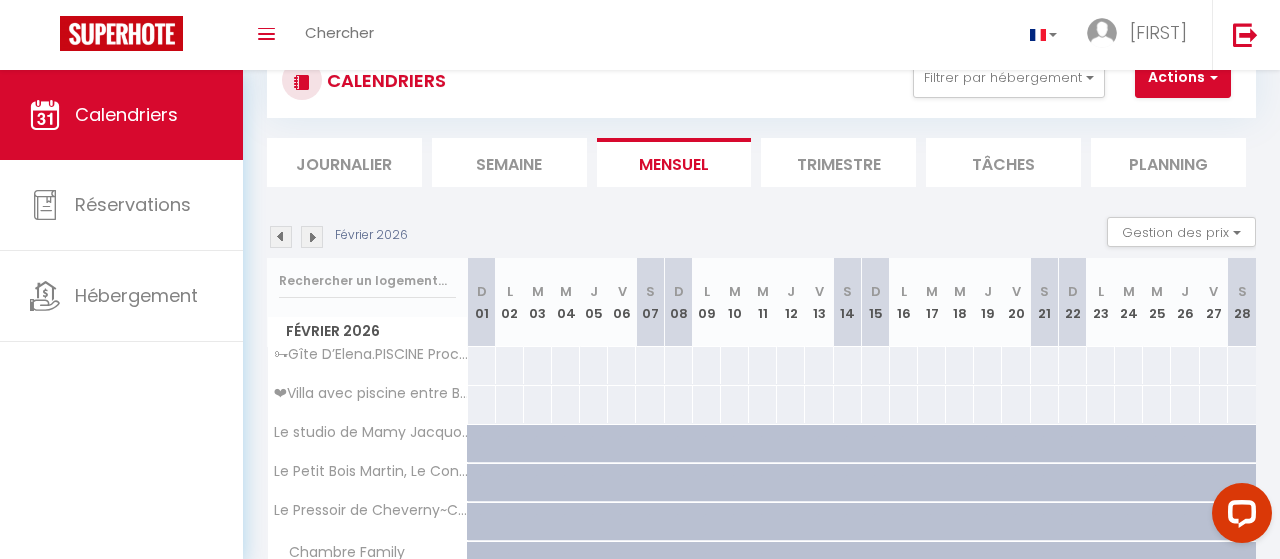 click at bounding box center (312, 237) 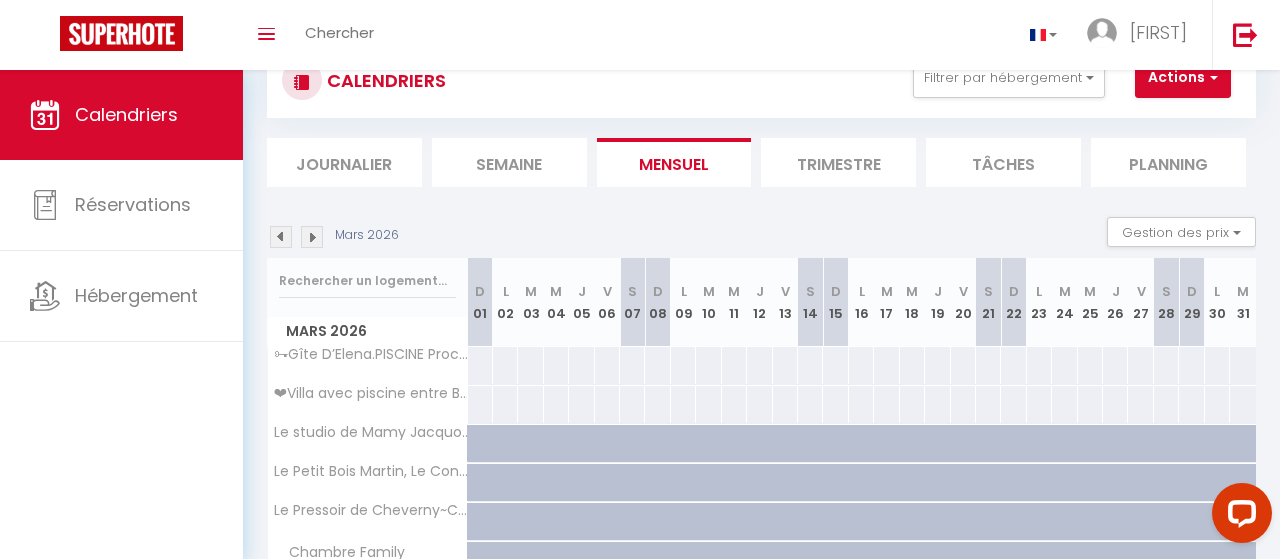 click at bounding box center (312, 237) 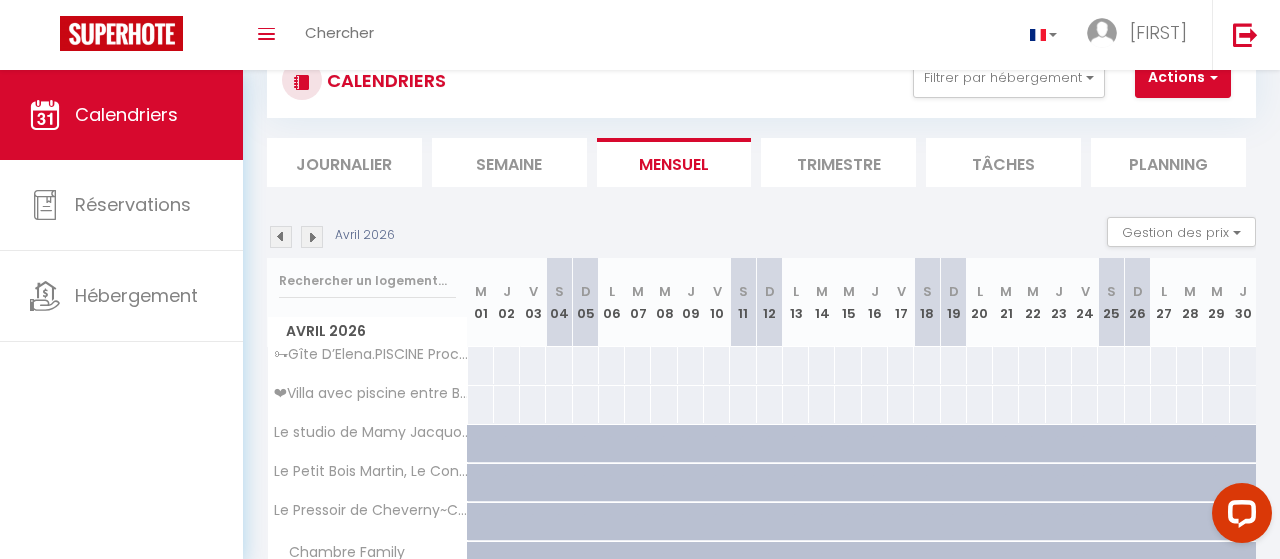 click at bounding box center (312, 237) 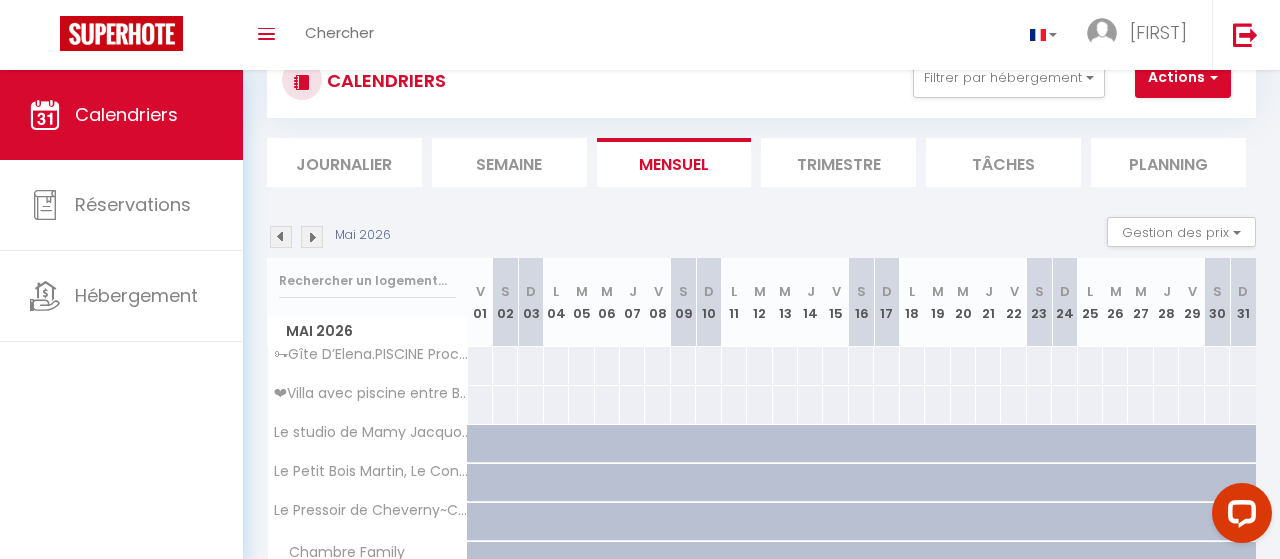 click at bounding box center [312, 237] 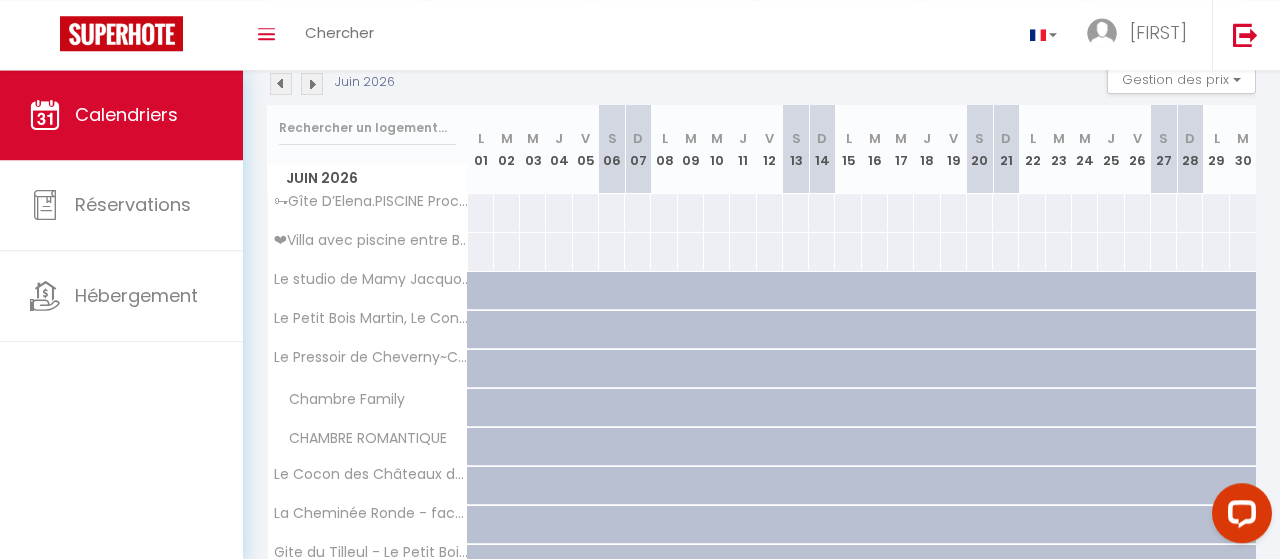 scroll, scrollTop: 62, scrollLeft: 0, axis: vertical 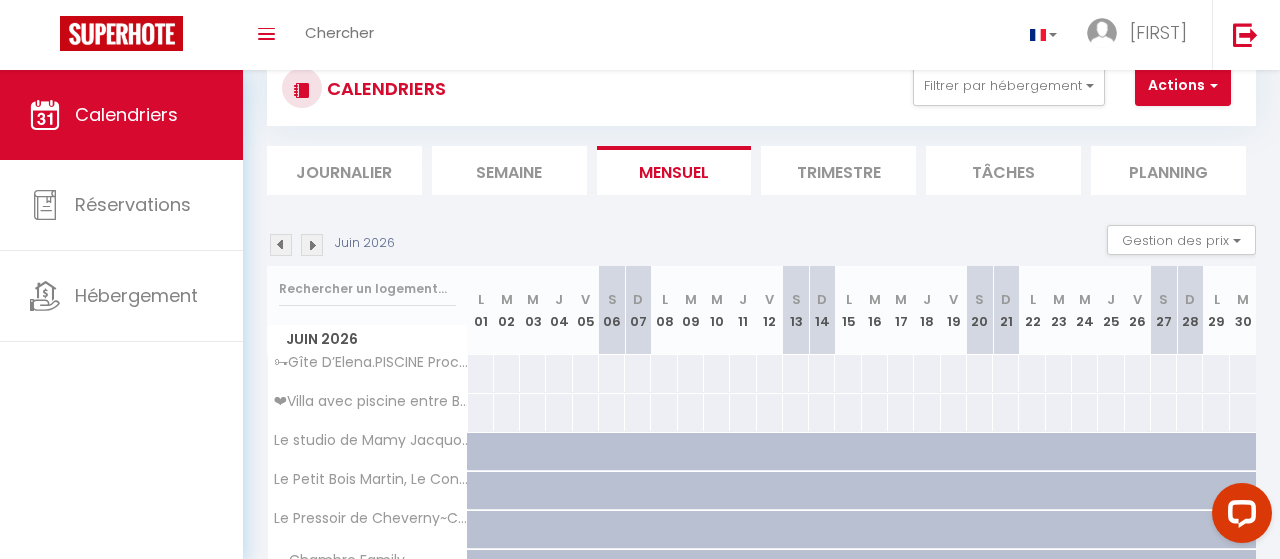 click at bounding box center (312, 245) 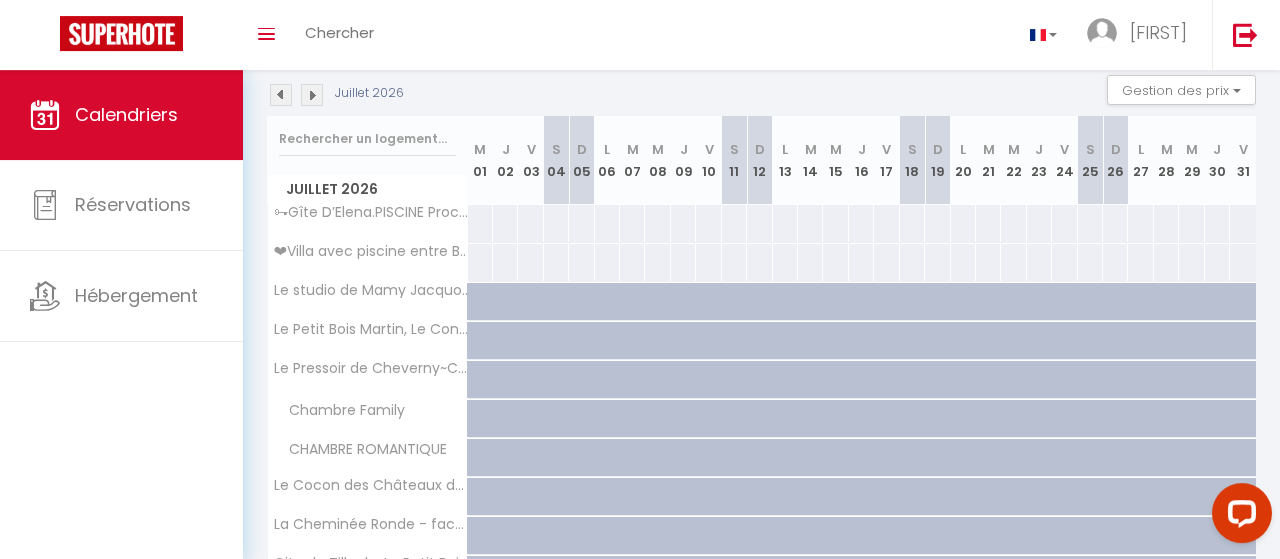 scroll, scrollTop: 374, scrollLeft: 0, axis: vertical 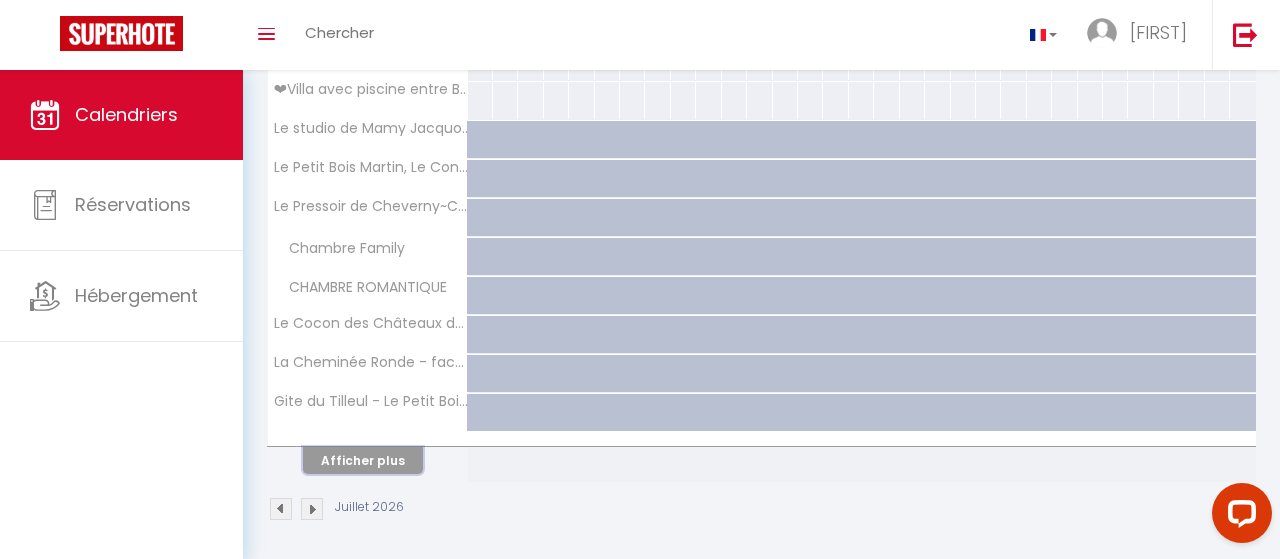 click on "Afficher plus" at bounding box center (363, 460) 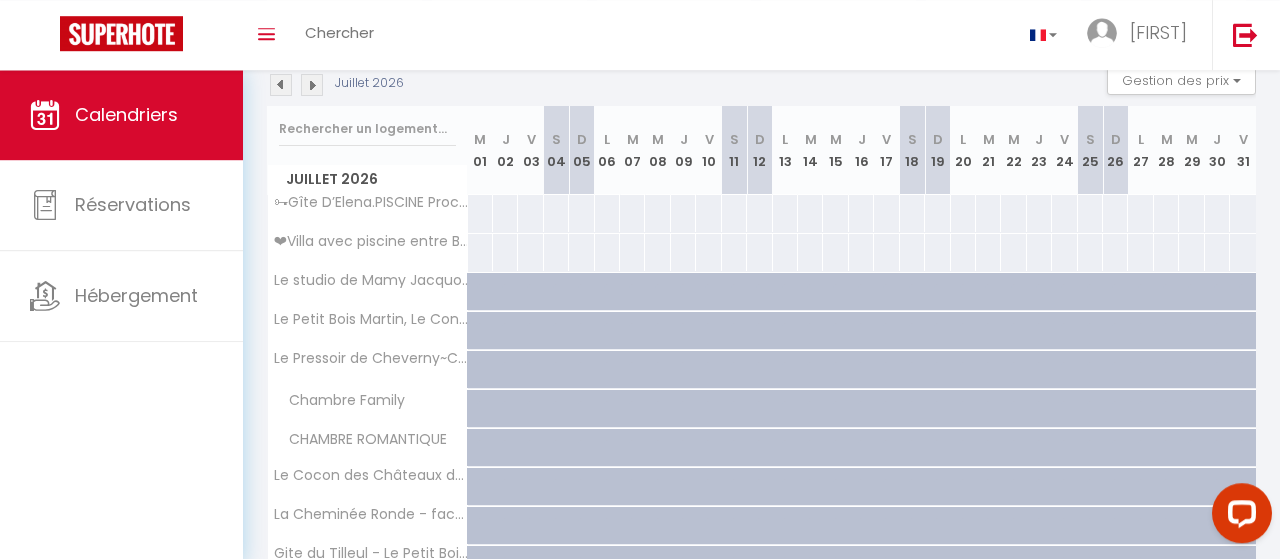scroll, scrollTop: 76, scrollLeft: 0, axis: vertical 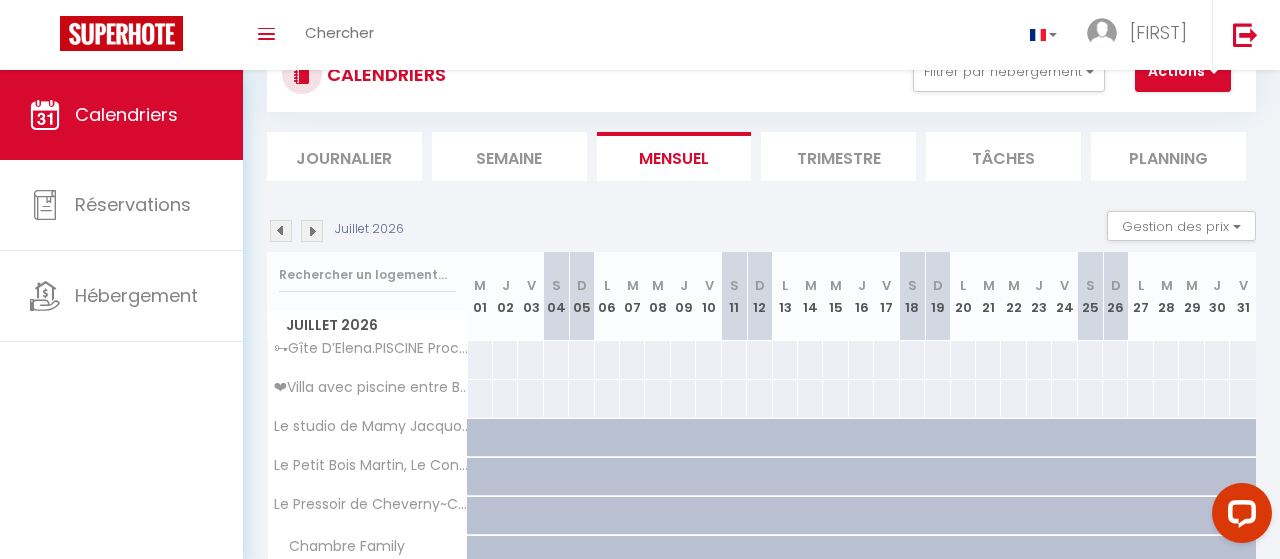 click on "❤Villa avec piscine entre Beauval et châteaux*" at bounding box center (368, 399) 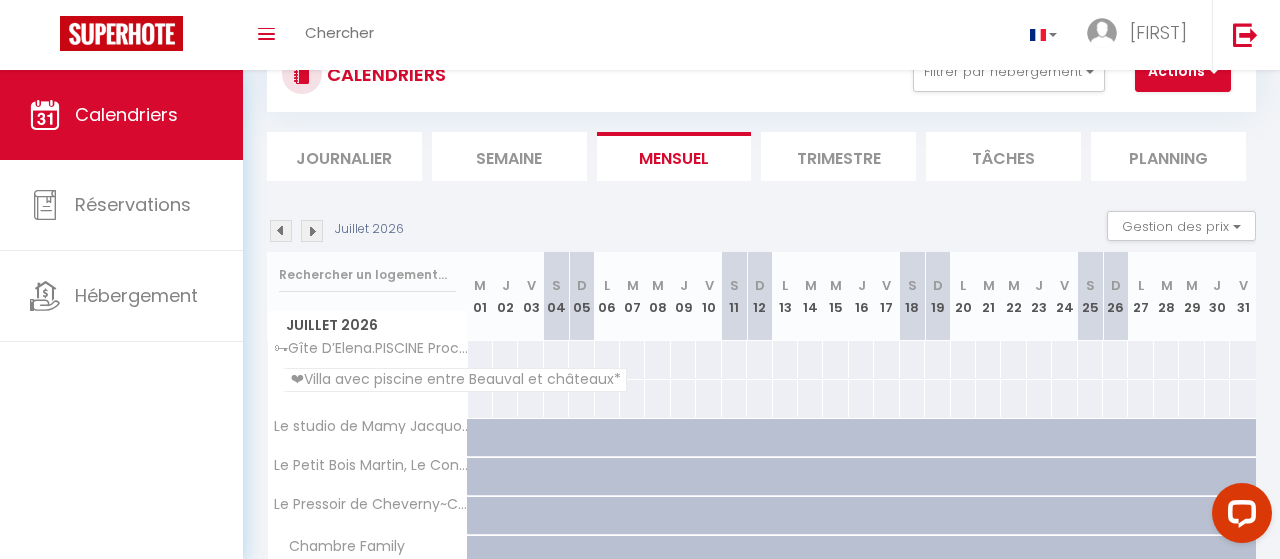 click on "❤Villa avec piscine entre Beauval et châteaux*" at bounding box center [455, 380] 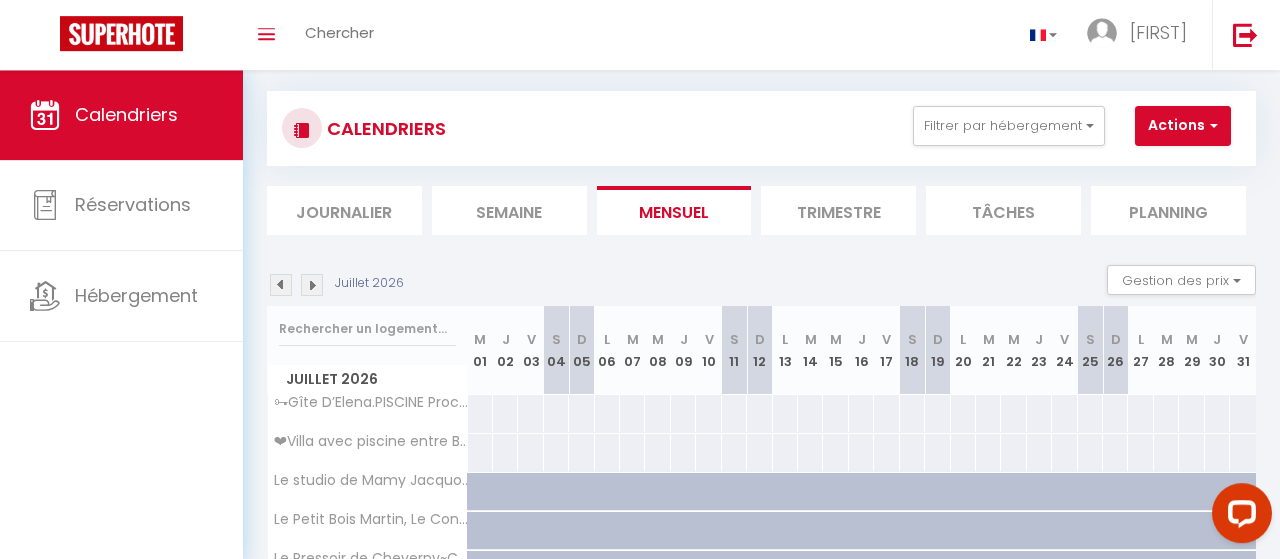 scroll, scrollTop: 0, scrollLeft: 0, axis: both 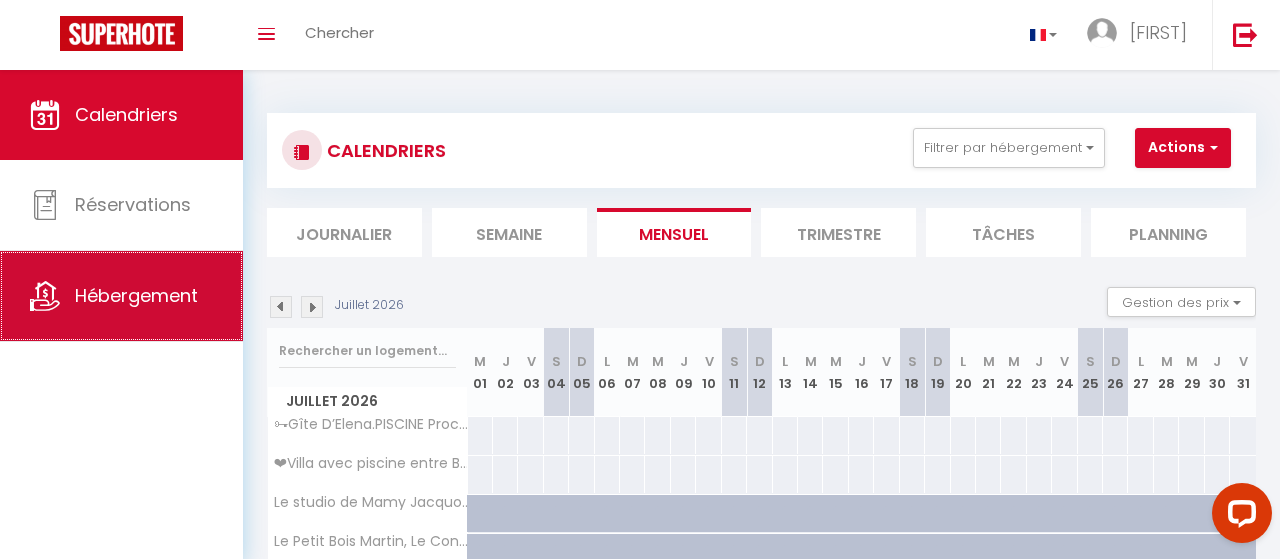 click on "Hébergement" at bounding box center [136, 295] 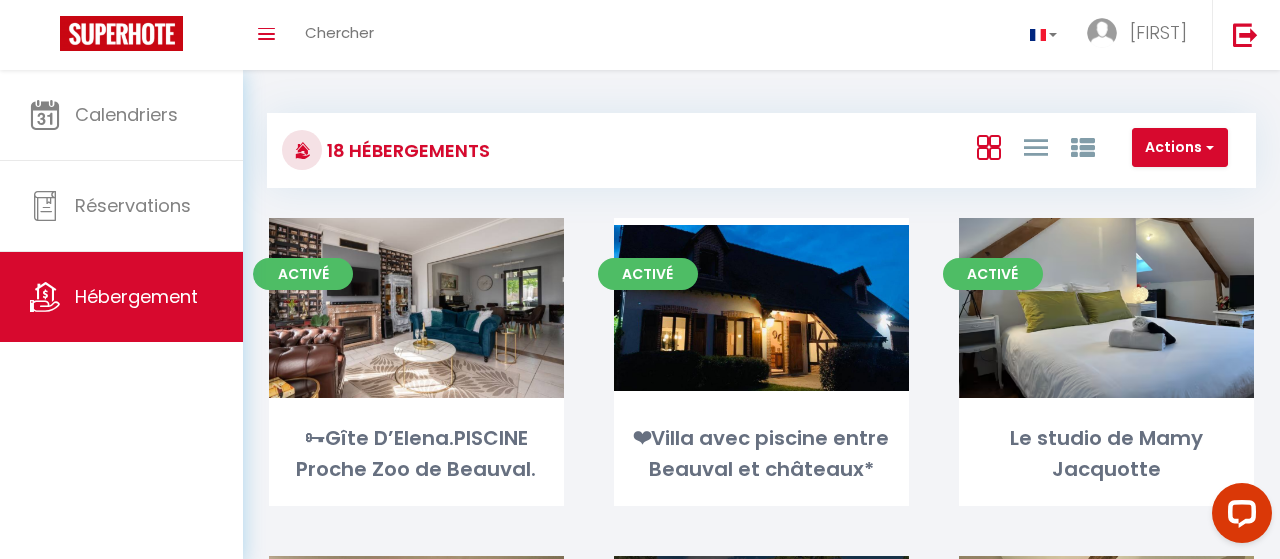 scroll, scrollTop: 104, scrollLeft: 0, axis: vertical 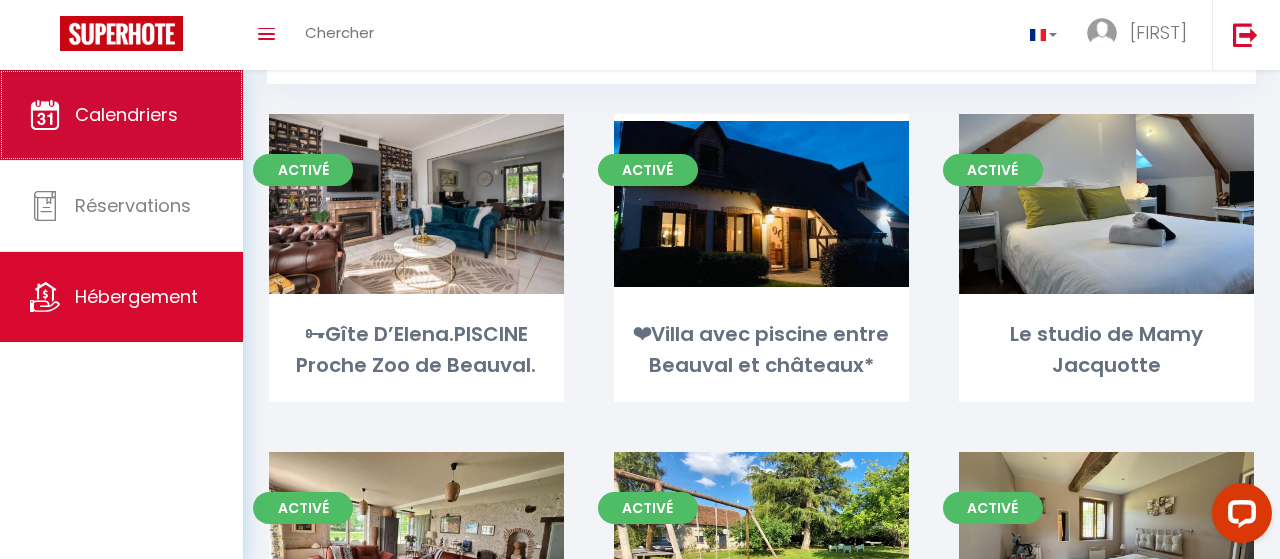 click on "Calendriers" at bounding box center (121, 115) 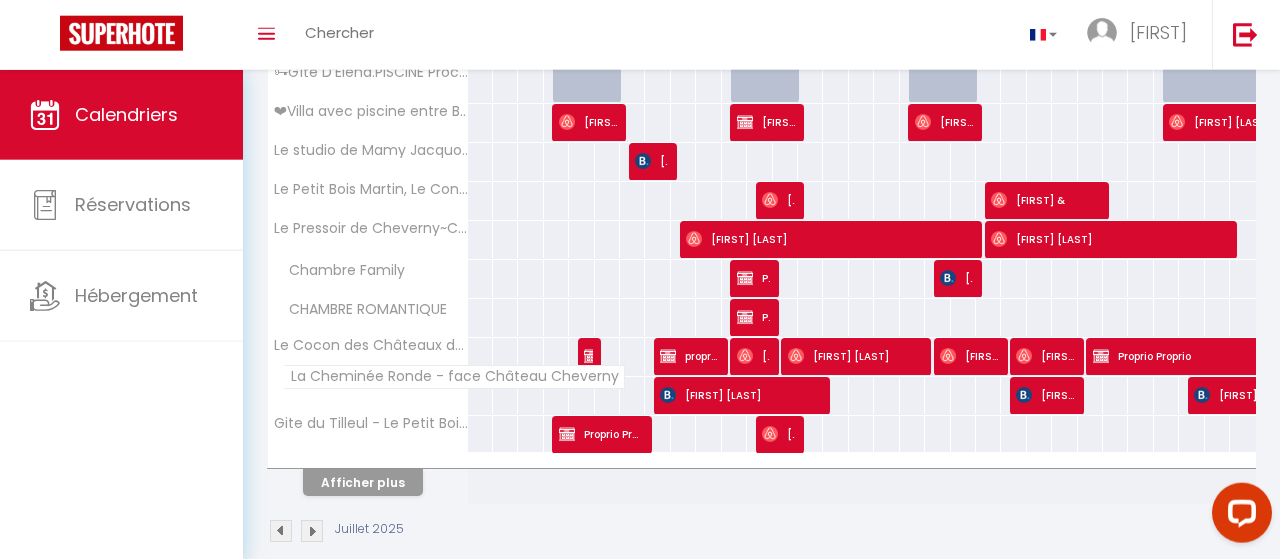 scroll, scrollTop: 374, scrollLeft: 0, axis: vertical 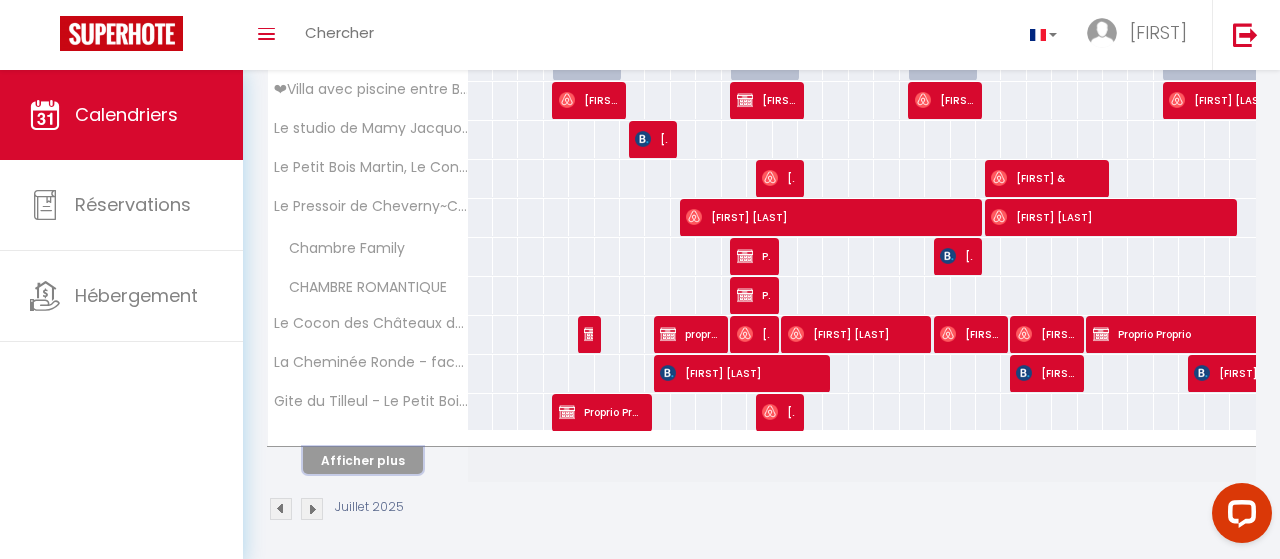 click on "Afficher plus" at bounding box center (363, 460) 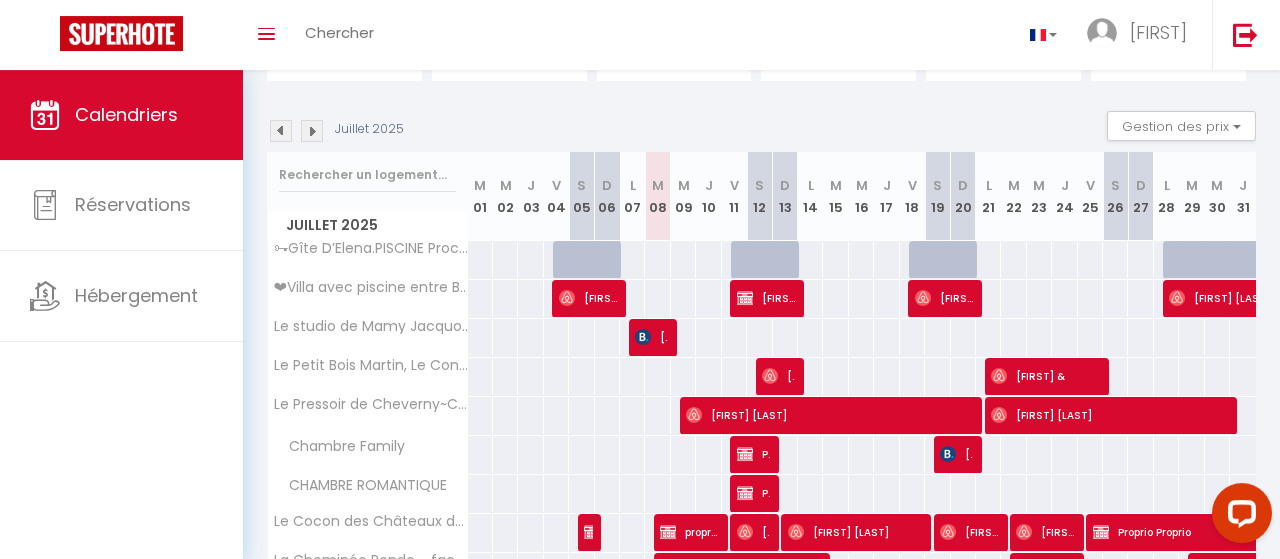 scroll, scrollTop: 76, scrollLeft: 0, axis: vertical 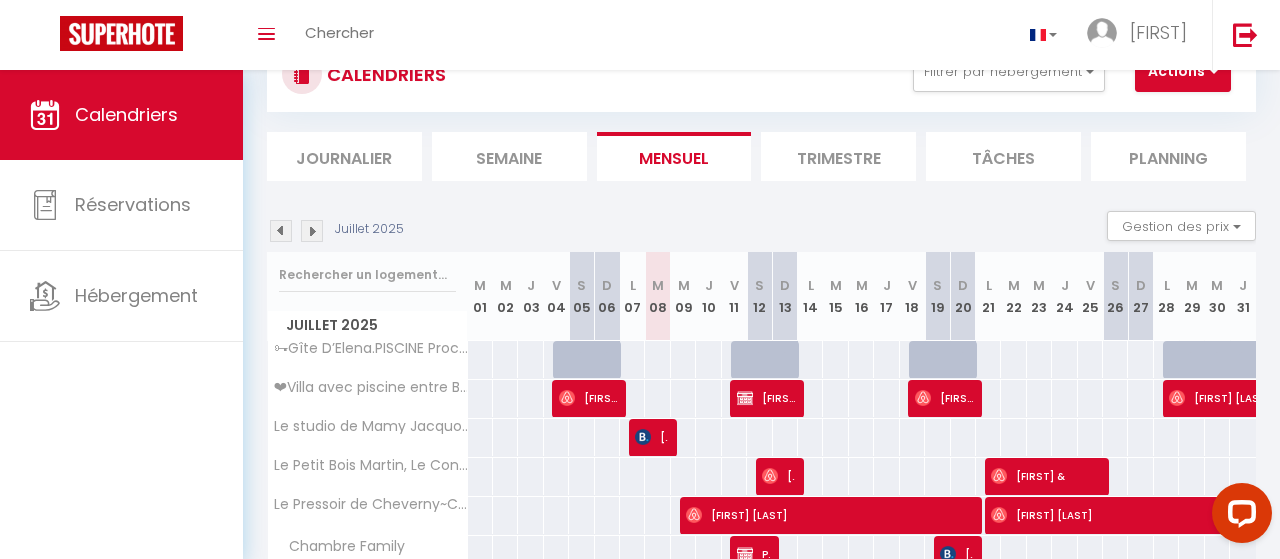 click at bounding box center (312, 231) 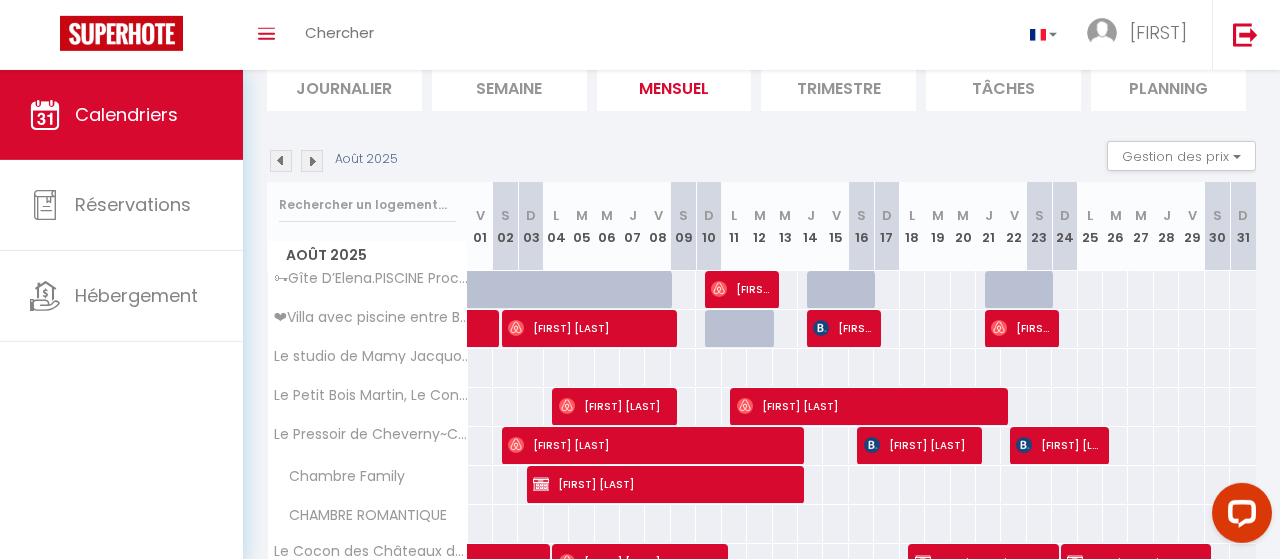 scroll, scrollTop: 174, scrollLeft: 0, axis: vertical 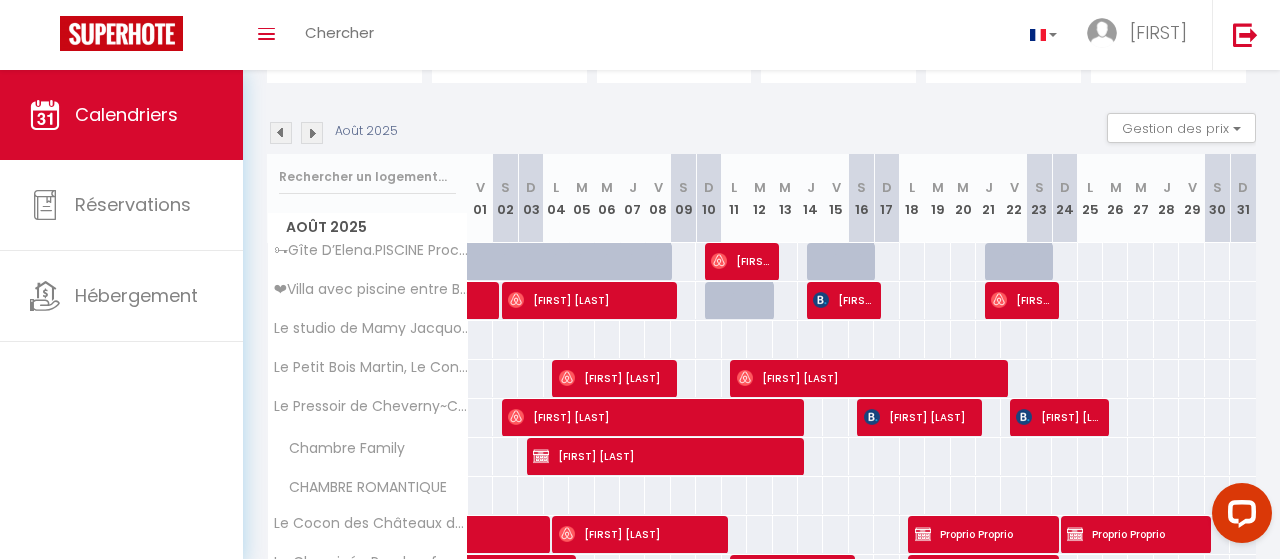 click at bounding box center (312, 133) 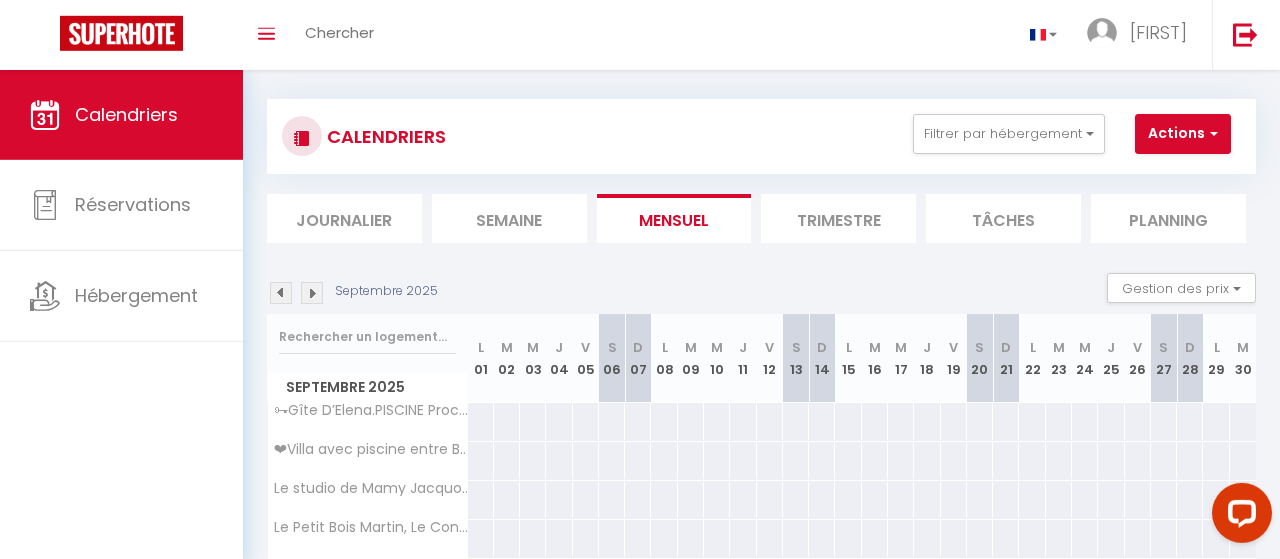 scroll, scrollTop: 0, scrollLeft: 0, axis: both 